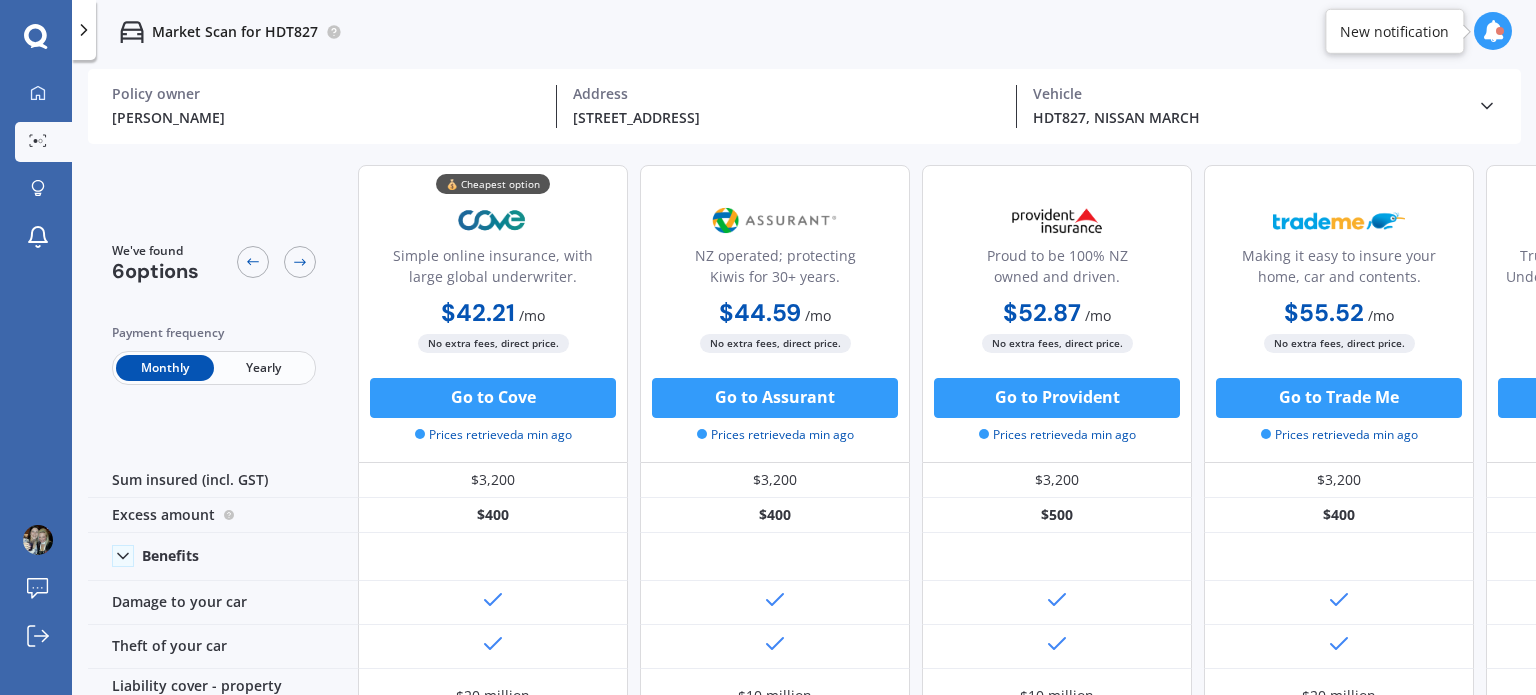 scroll, scrollTop: 0, scrollLeft: 0, axis: both 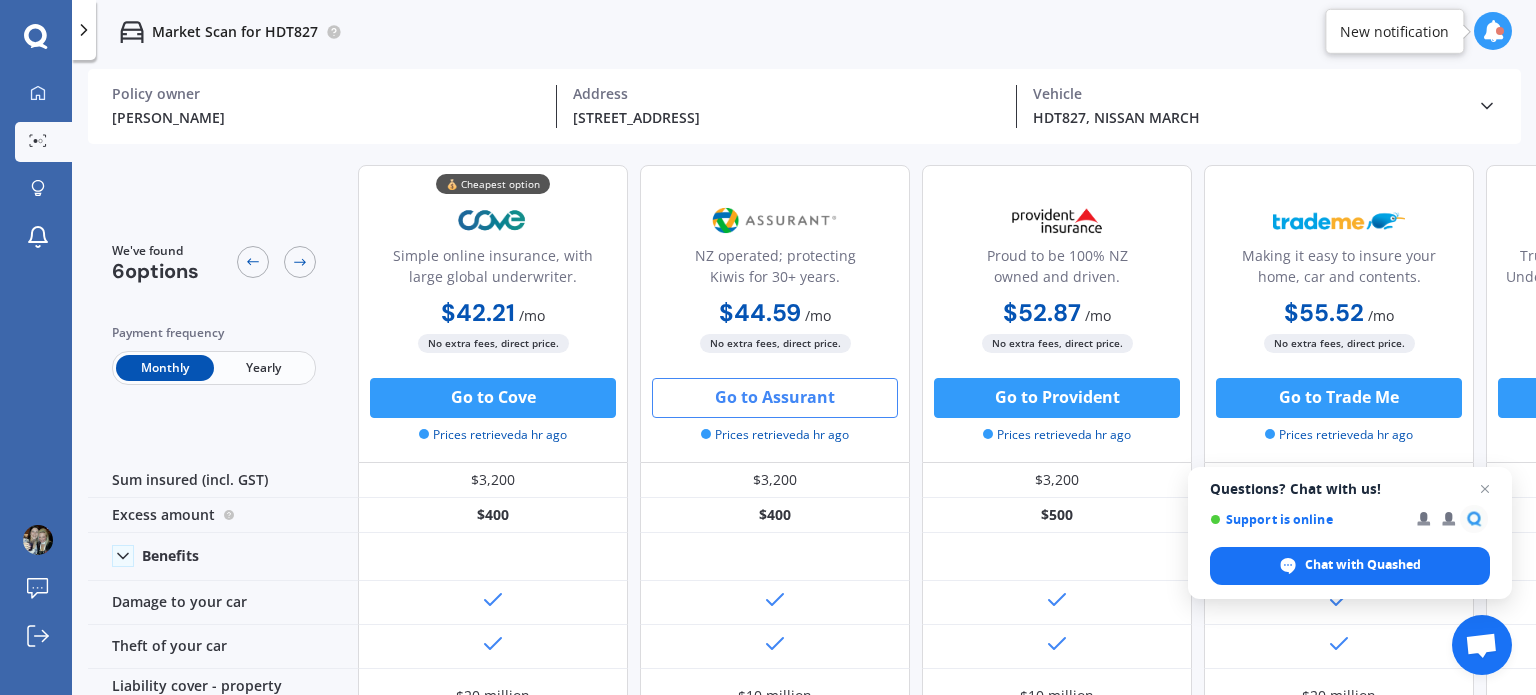 click on "Go to Assurant" at bounding box center [775, 398] 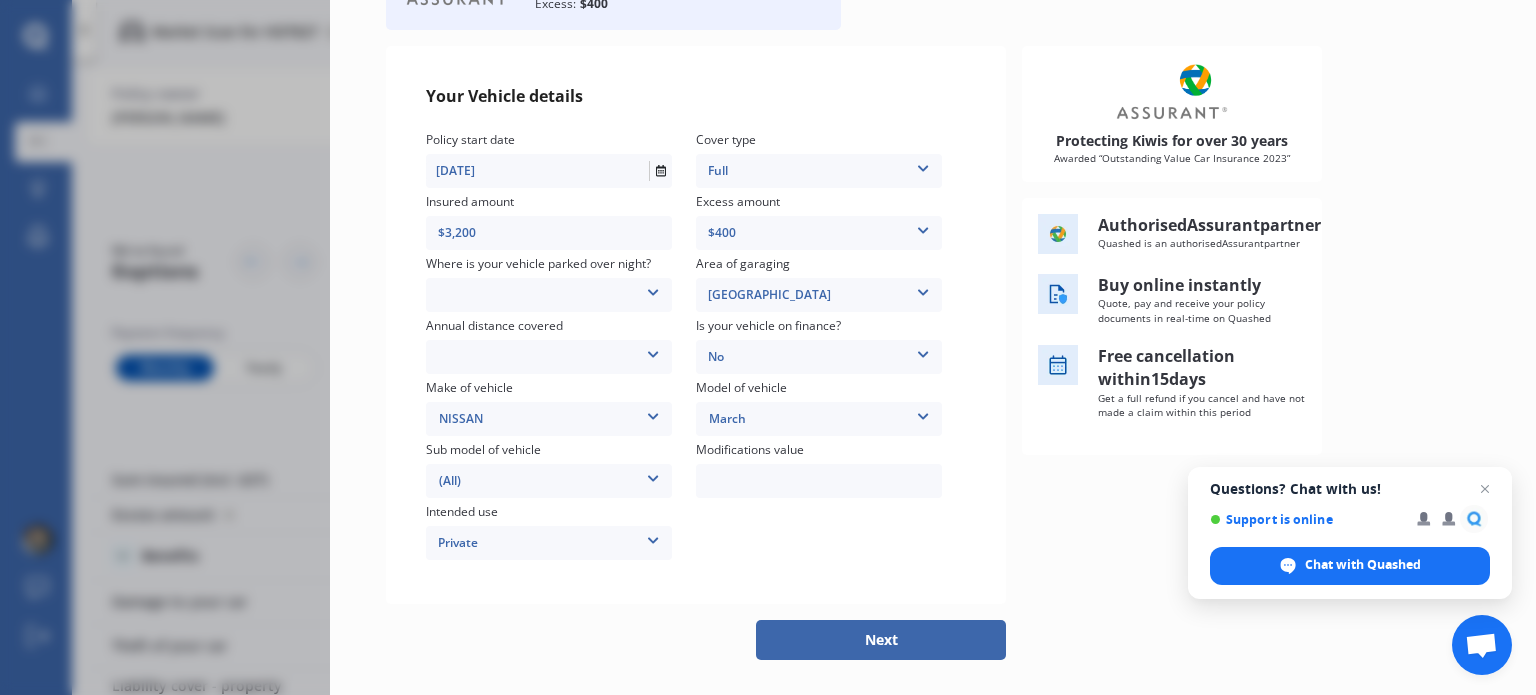 scroll, scrollTop: 196, scrollLeft: 0, axis: vertical 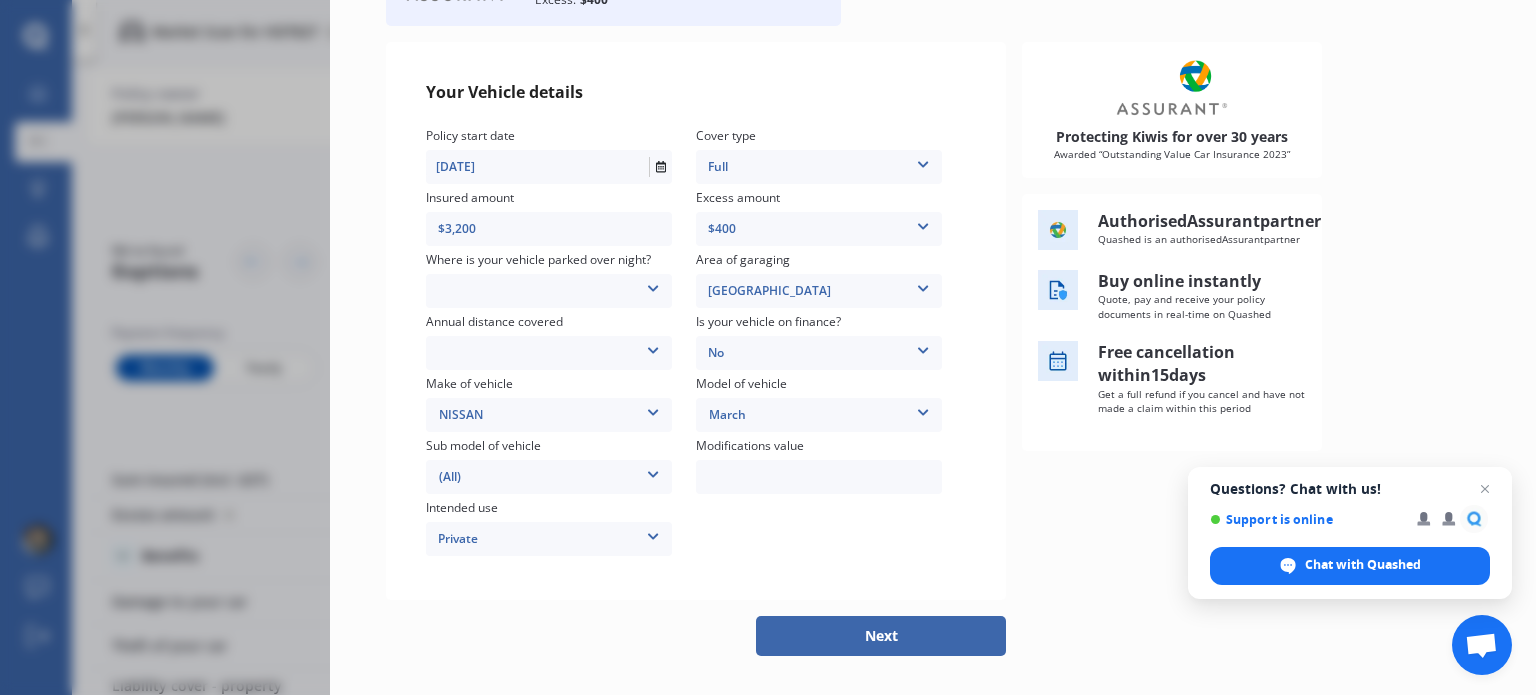 click at bounding box center [653, 285] 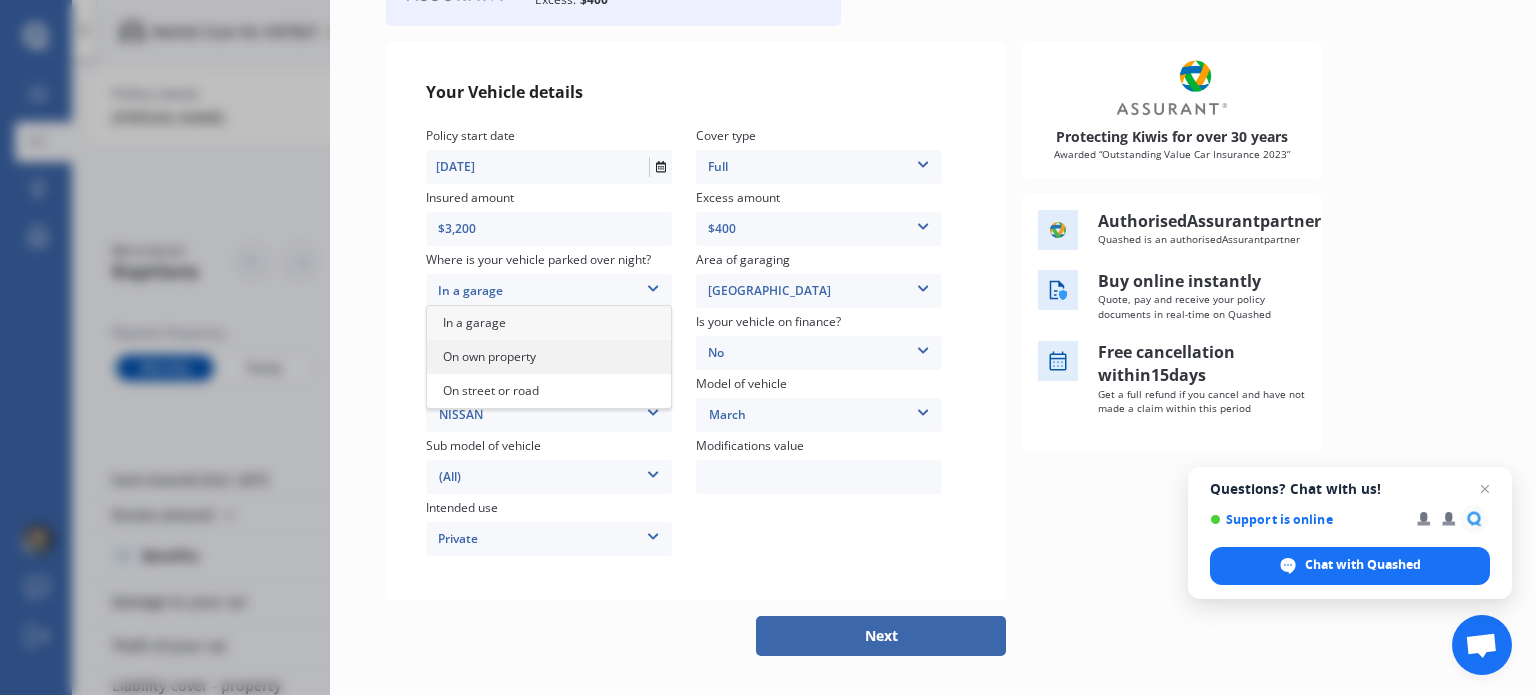 click on "On own property" at bounding box center [489, 356] 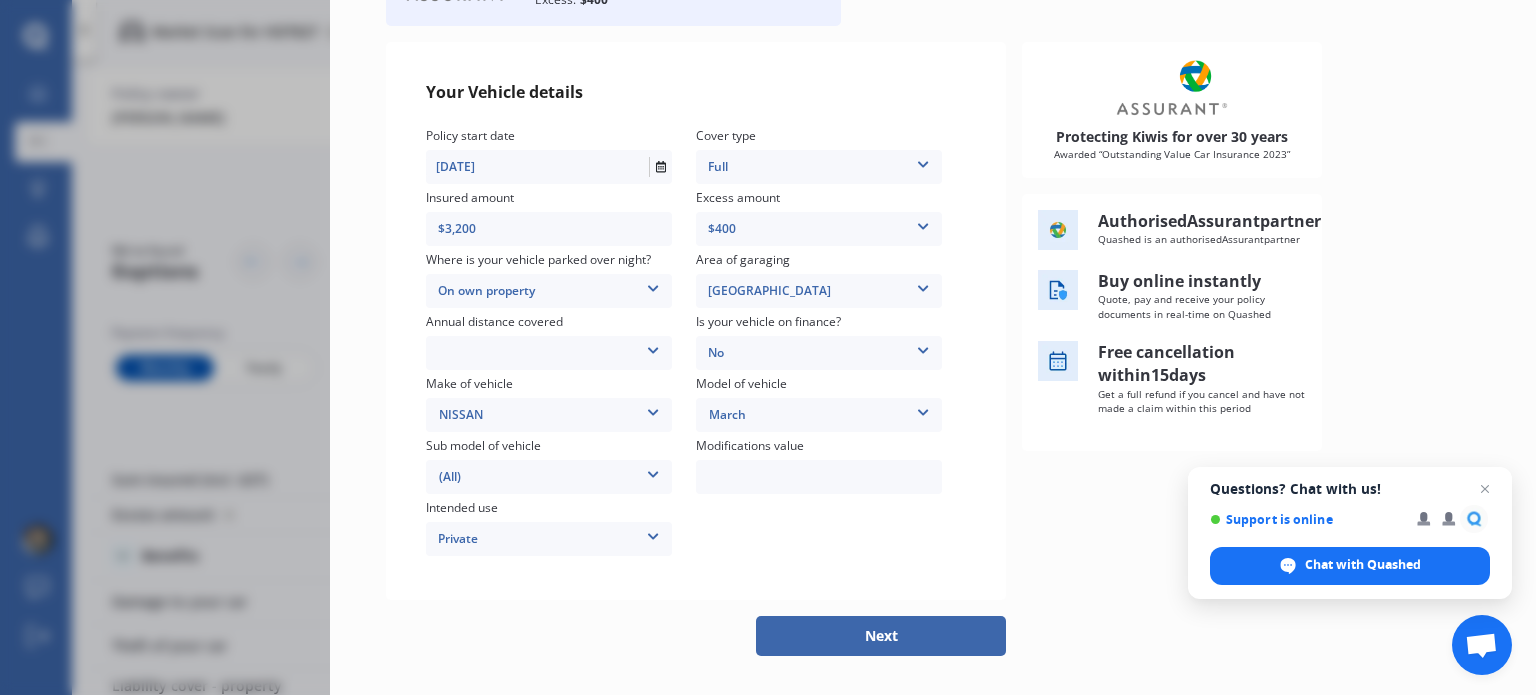 click on "Low (less than 15,000km per year) Average (15,000-30,000km per year) High (30,000+km per year)" at bounding box center [549, 353] 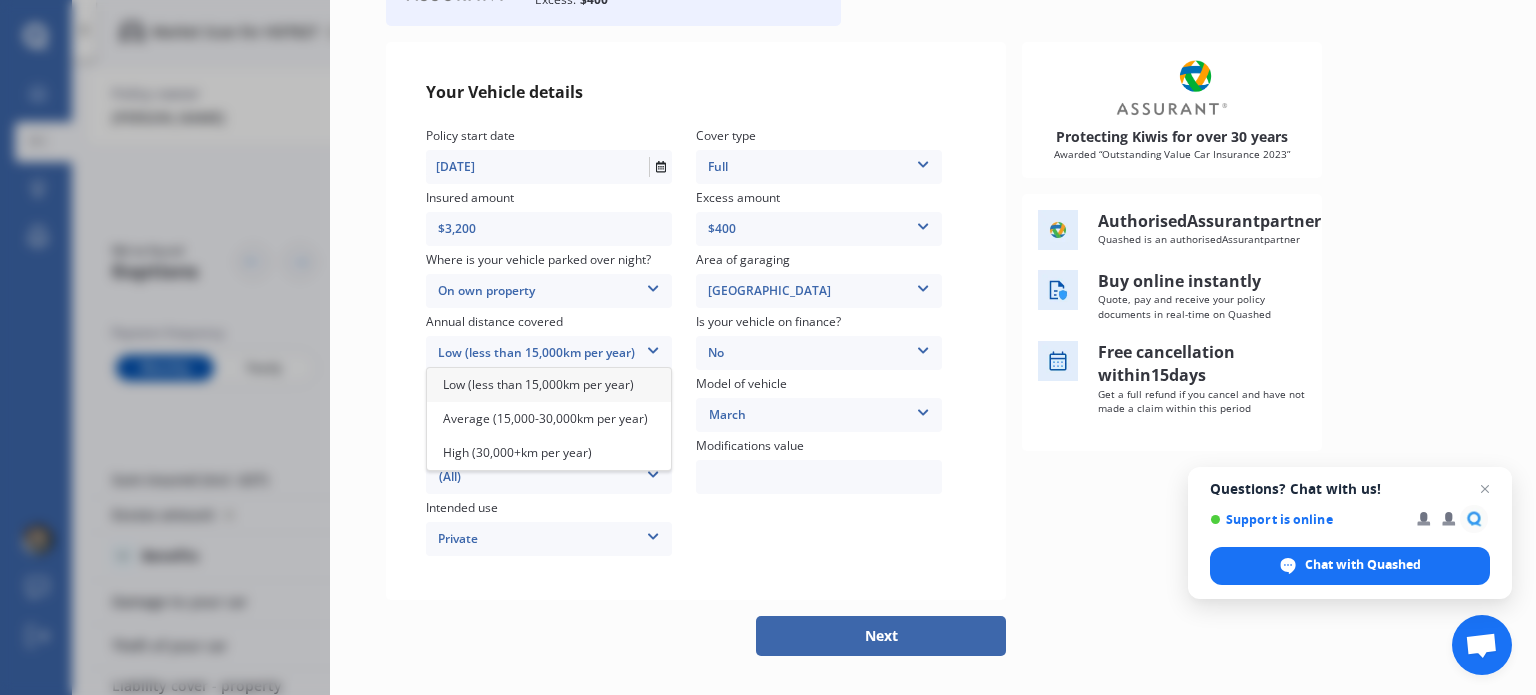 click on "Low (less than 15,000km per year)" at bounding box center [538, 384] 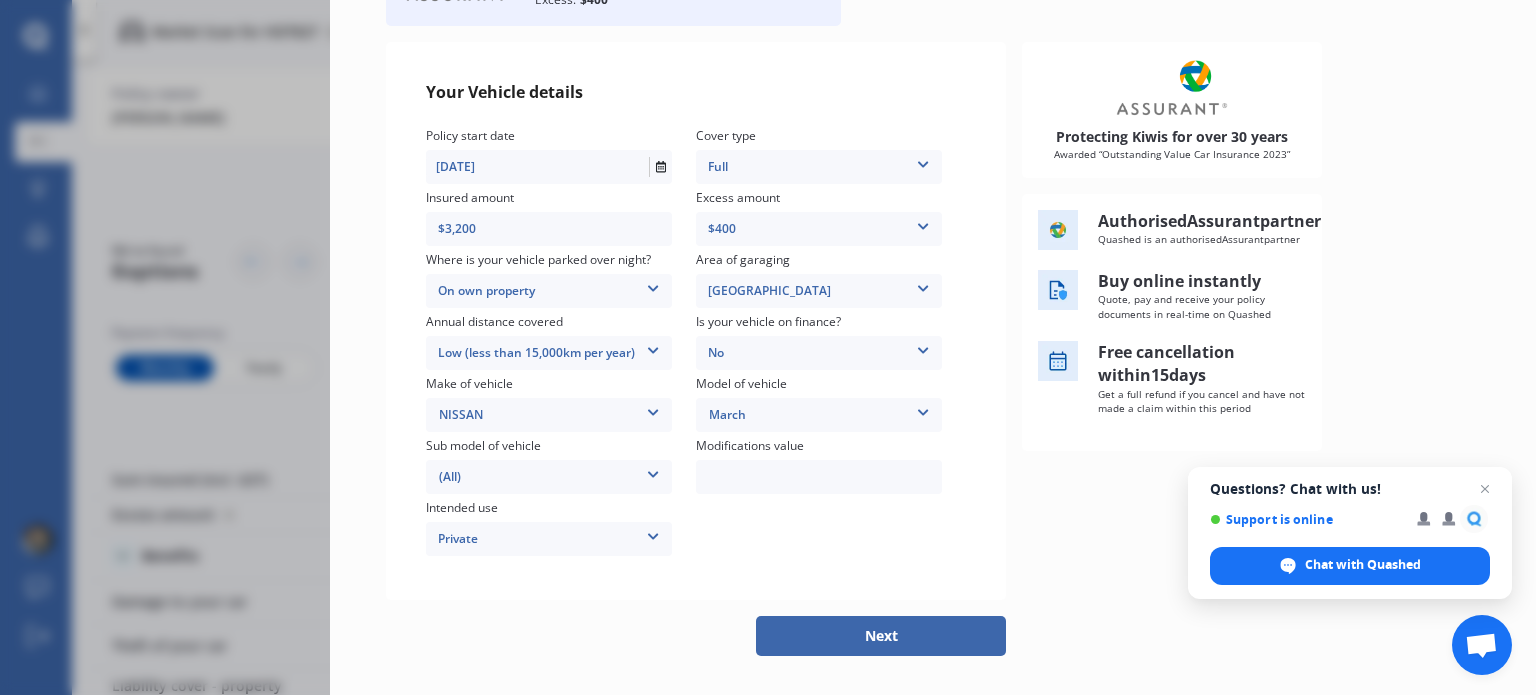 click on "Next" at bounding box center [881, 636] 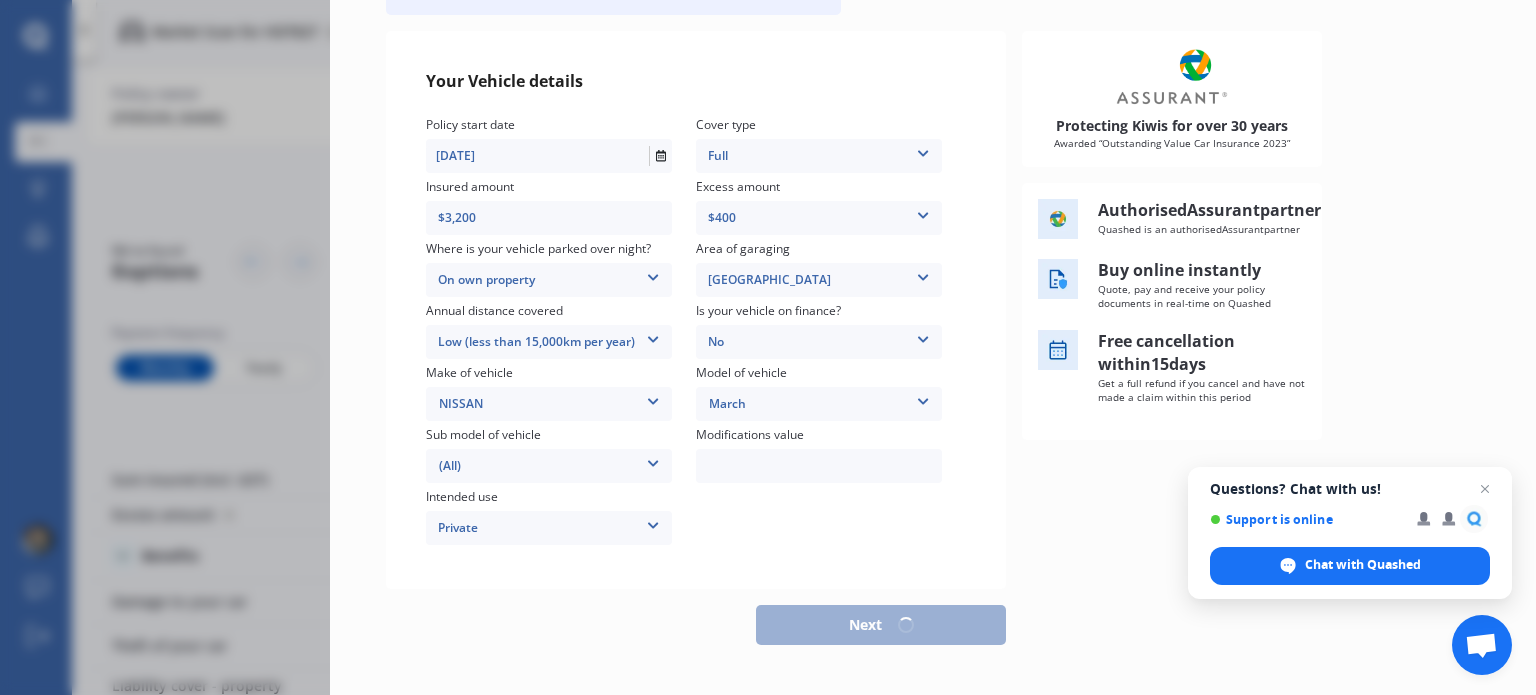 scroll, scrollTop: 190, scrollLeft: 0, axis: vertical 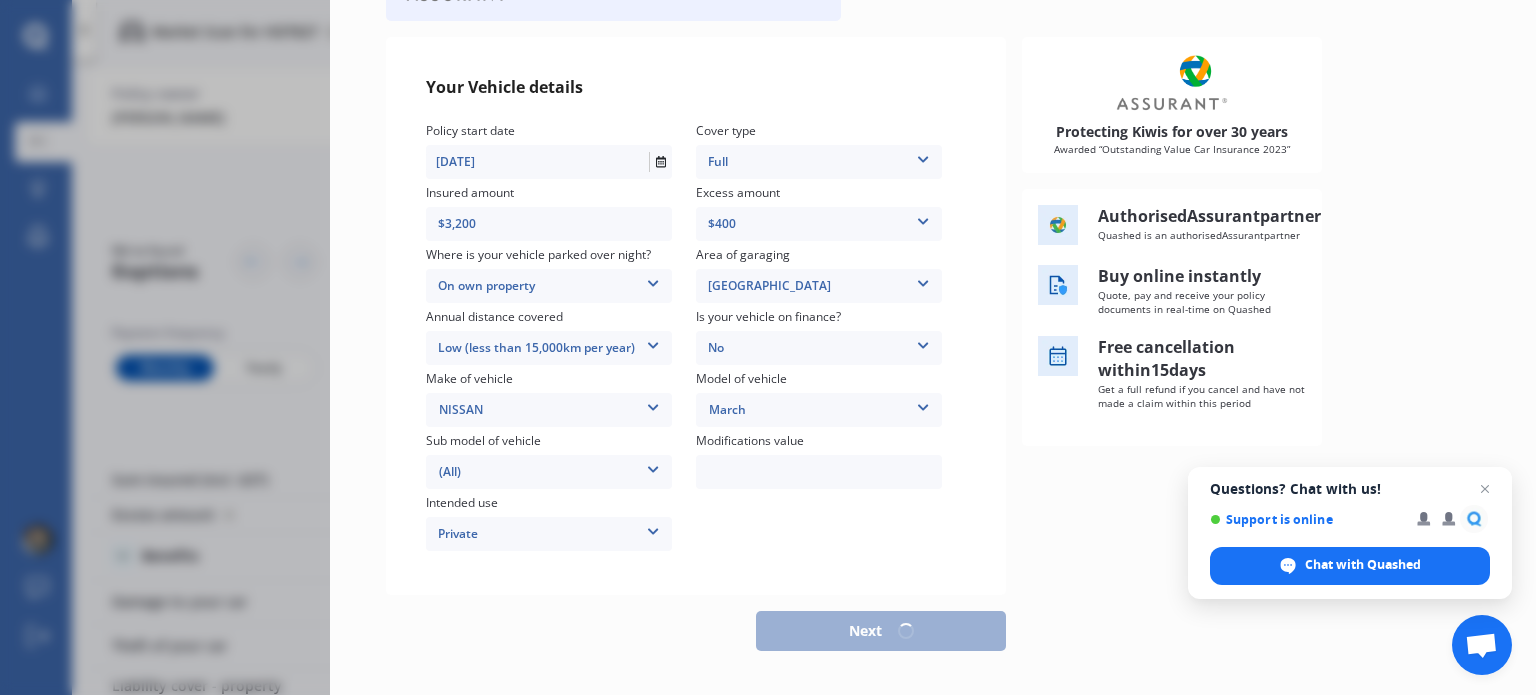 select on "09" 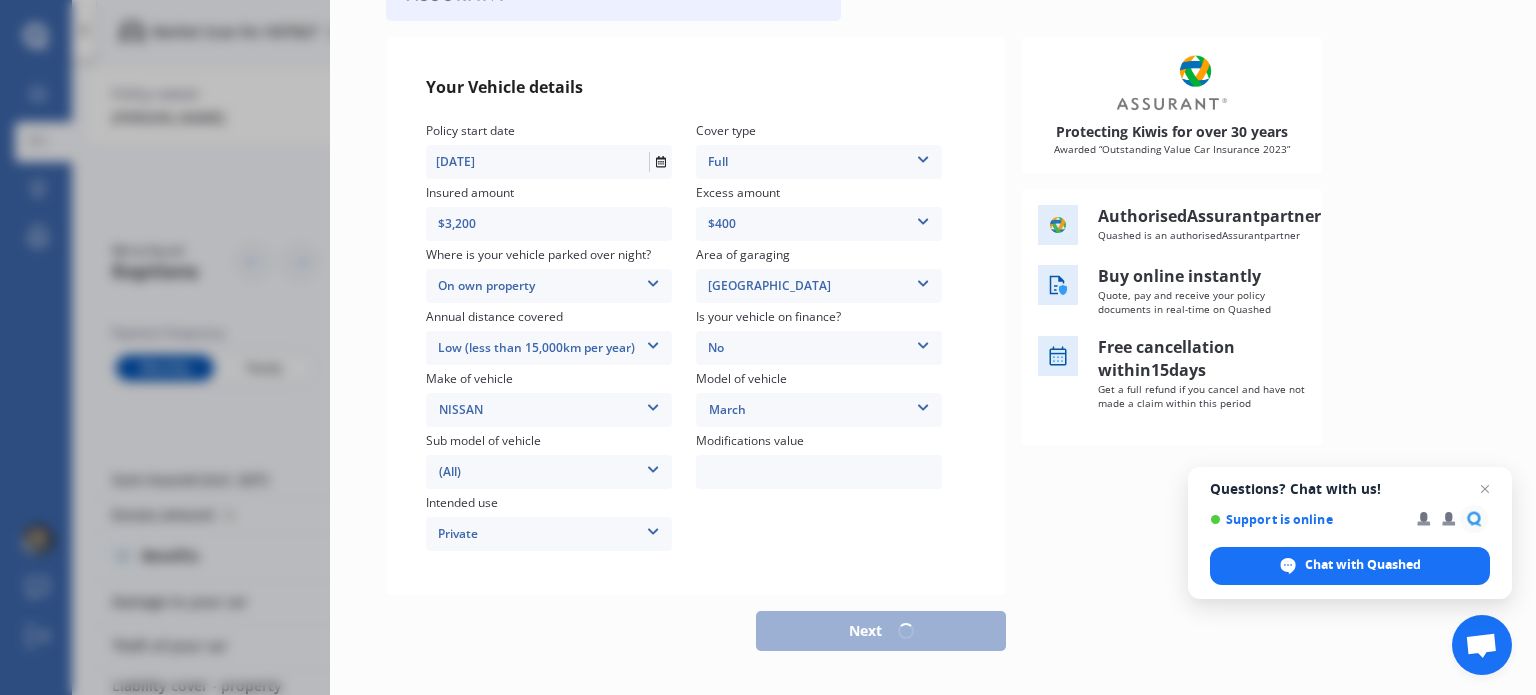 select on "1976" 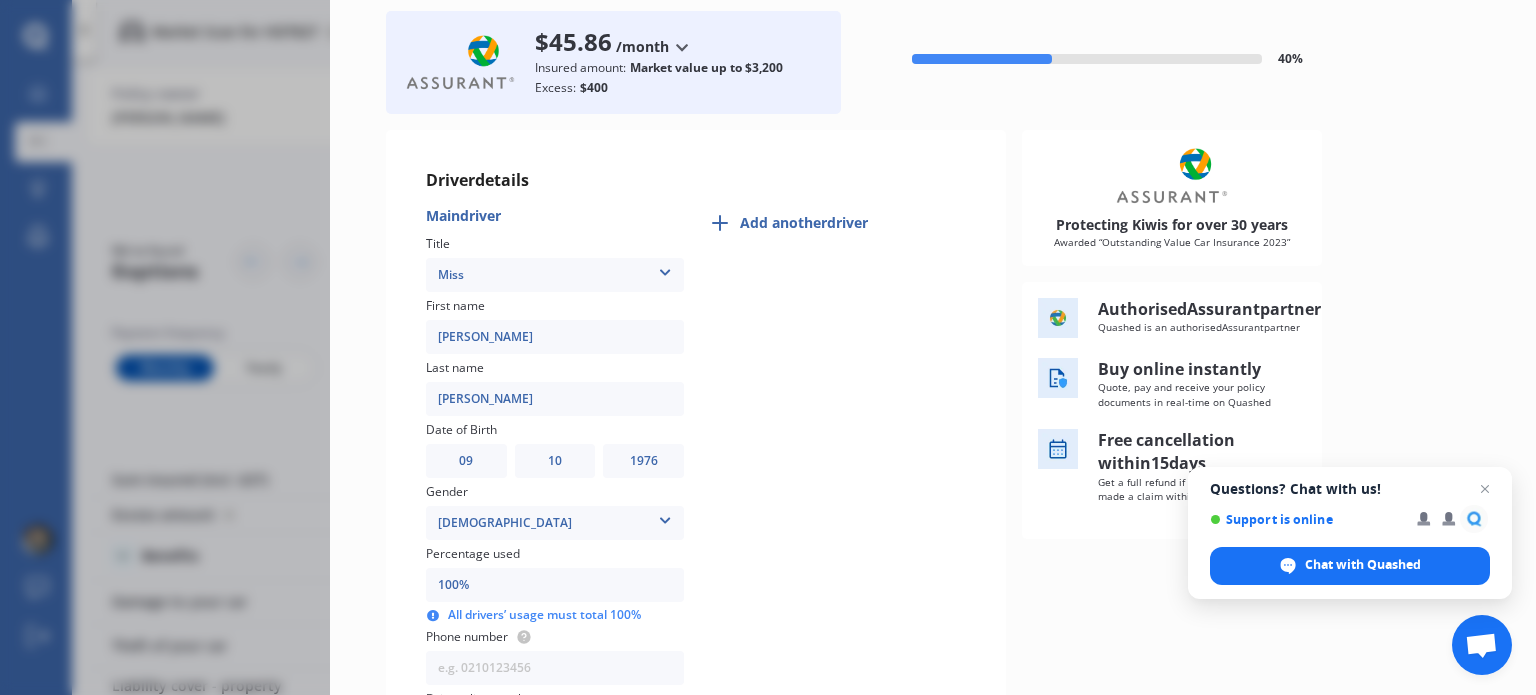 scroll, scrollTop: 111, scrollLeft: 0, axis: vertical 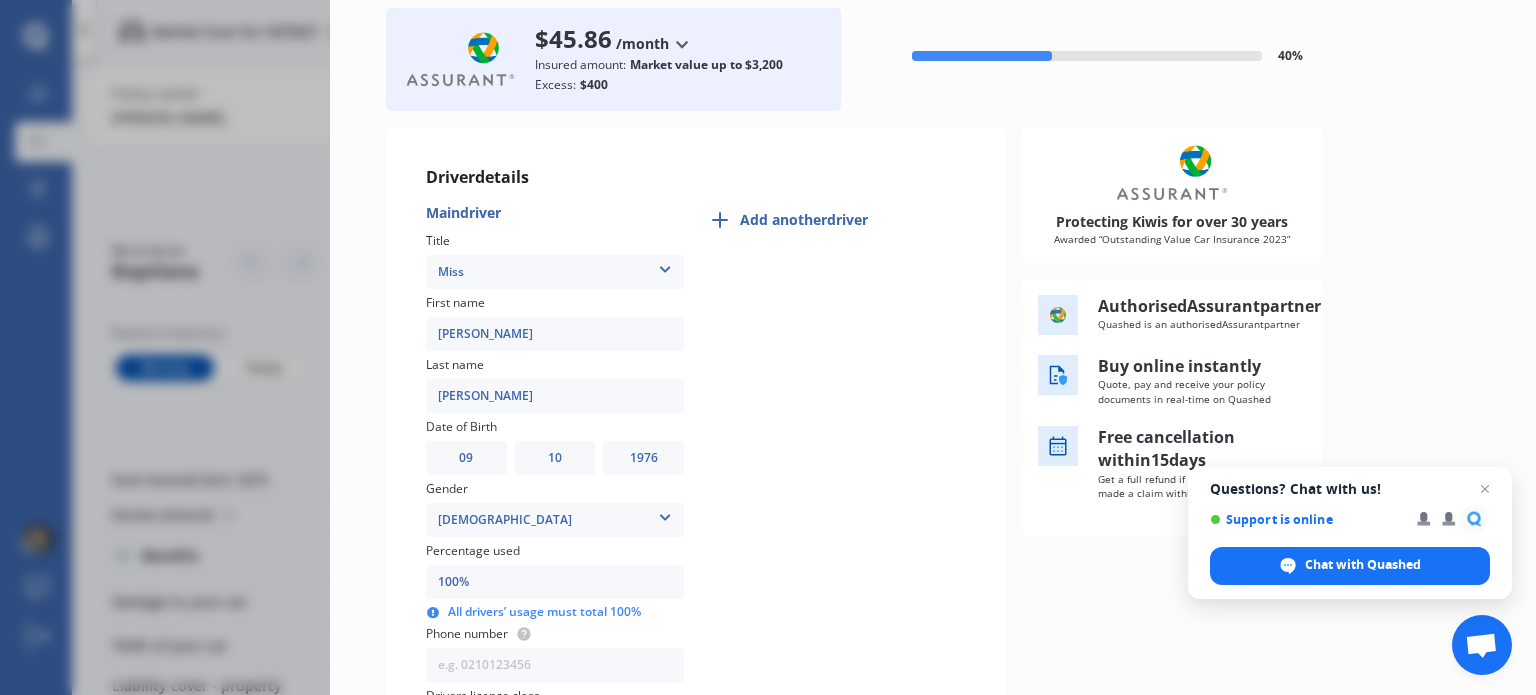 click at bounding box center [665, 266] 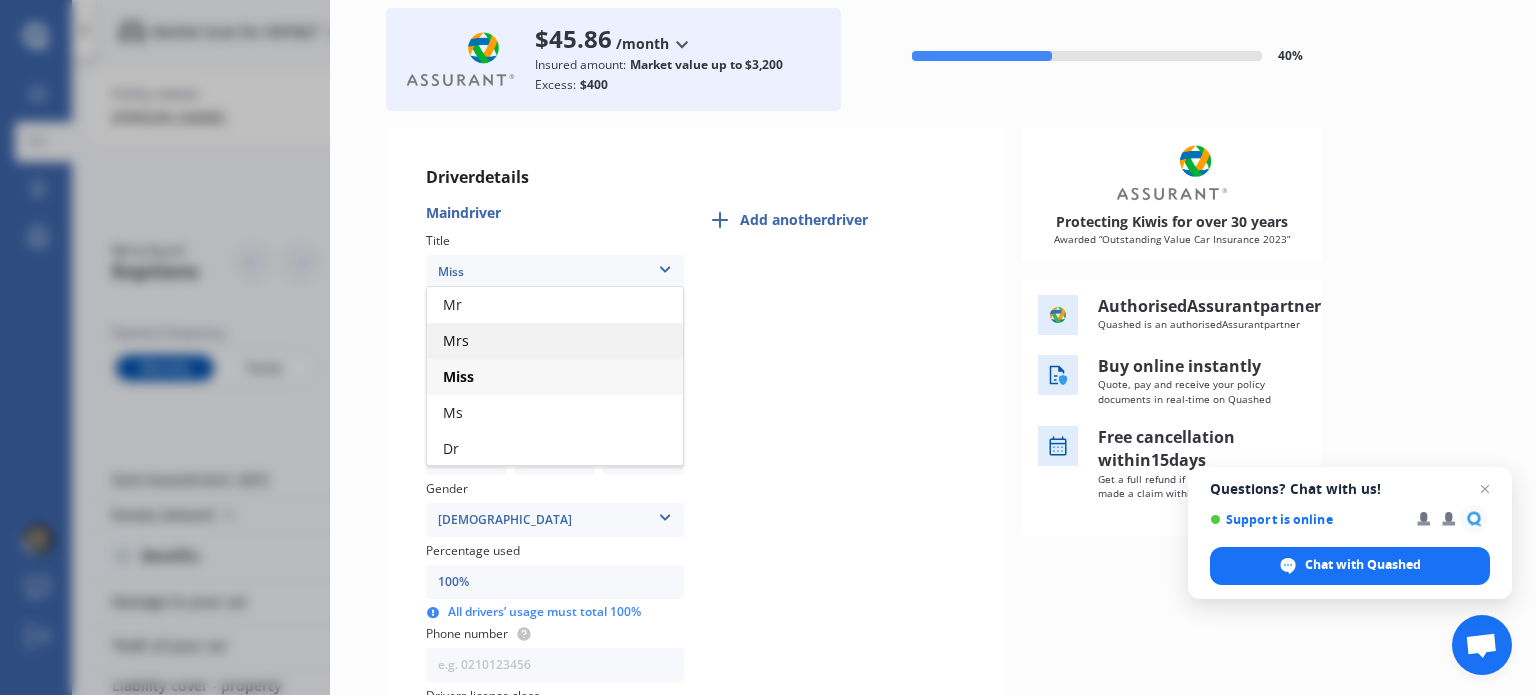 click on "Mrs" at bounding box center (555, 341) 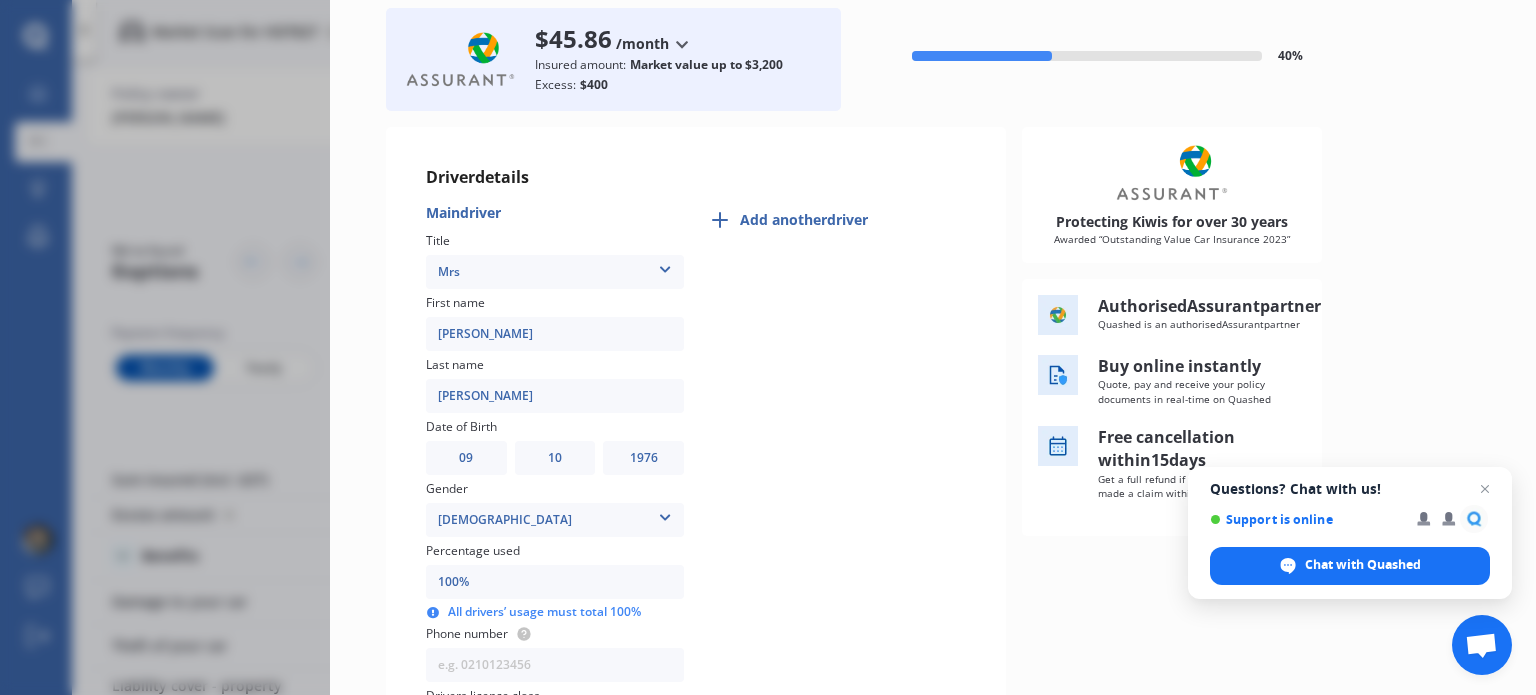 click on "Add another  driver" at bounding box center [837, 609] 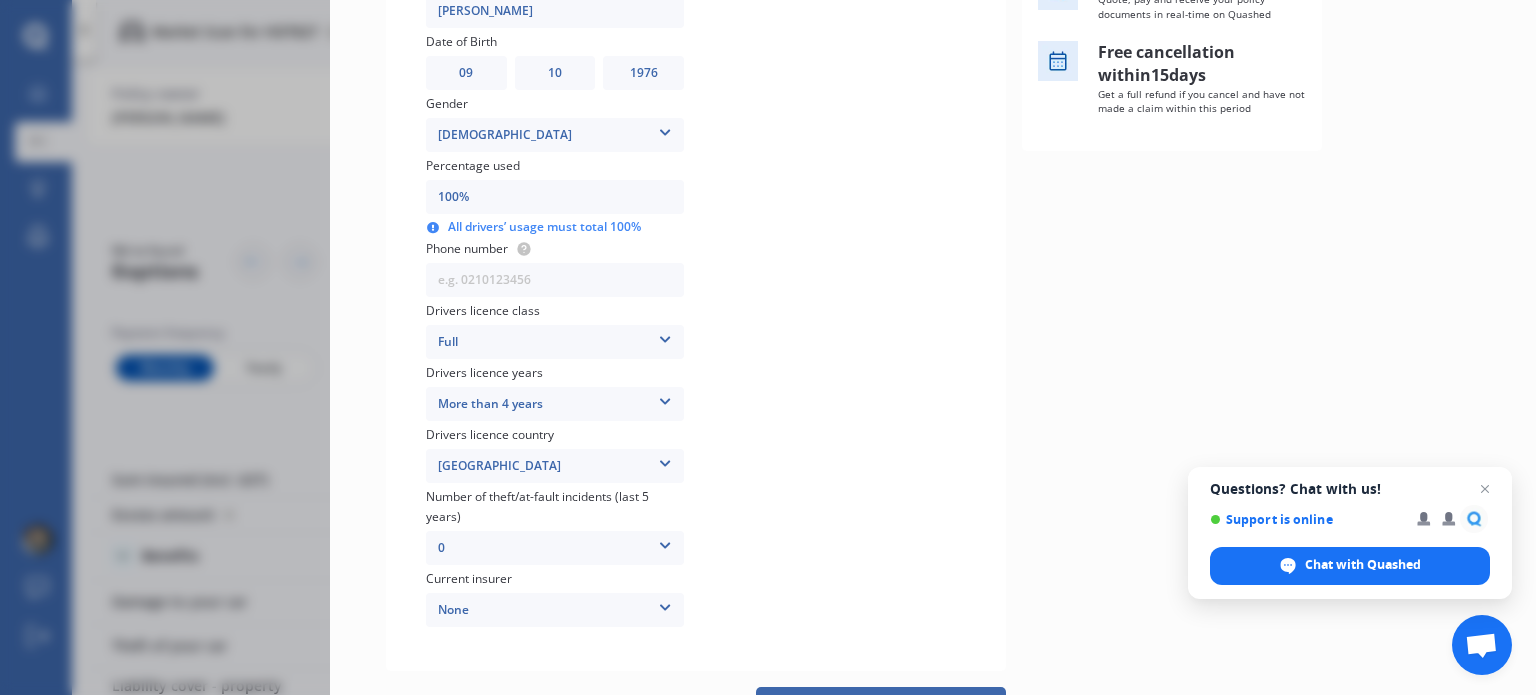 scroll, scrollTop: 496, scrollLeft: 0, axis: vertical 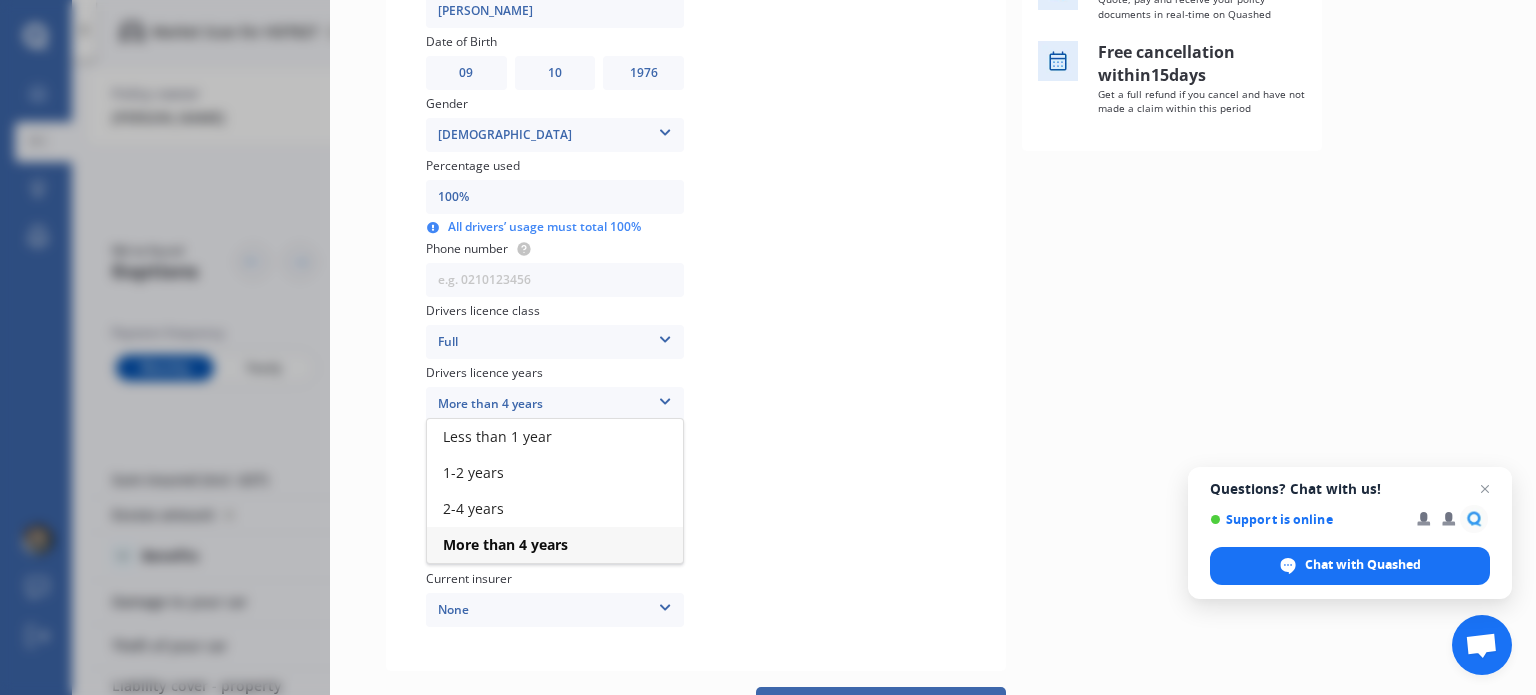 click at bounding box center (665, 398) 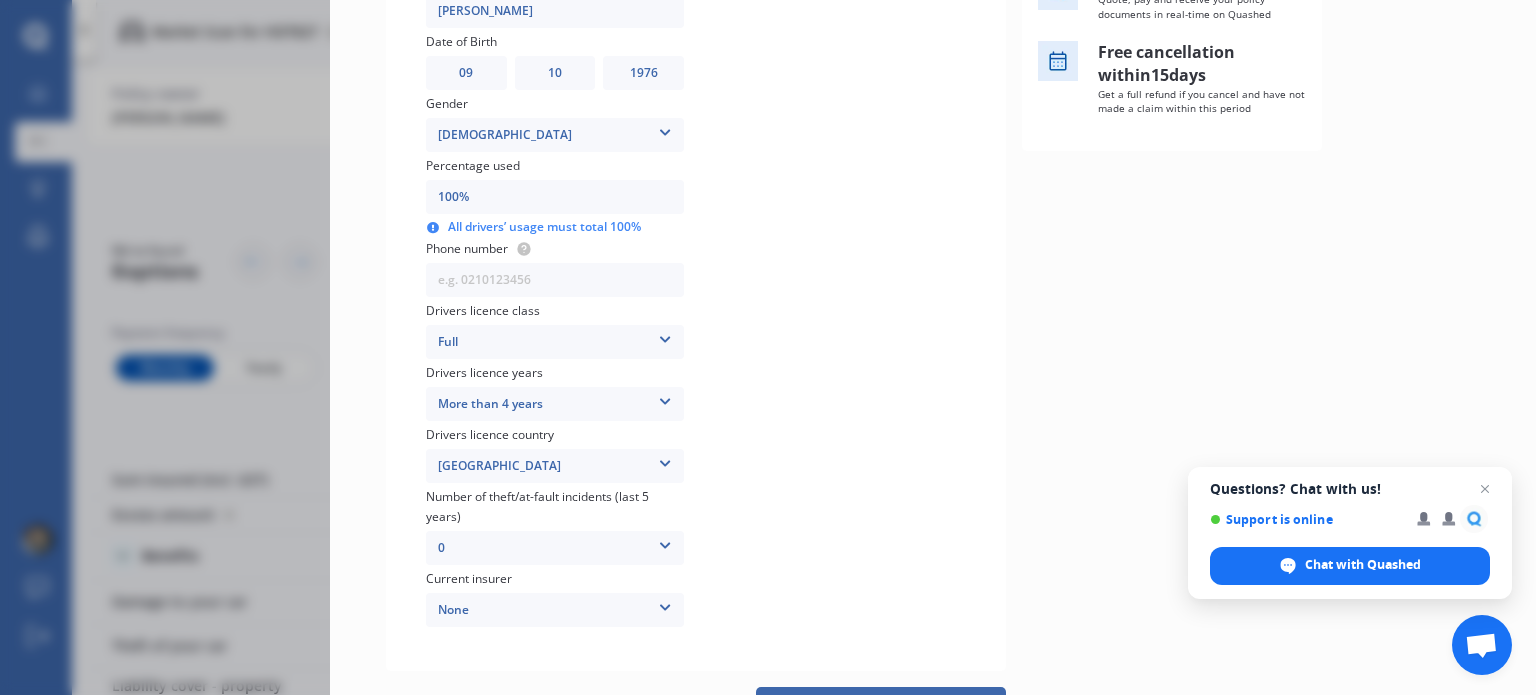 click on "Add another  driver" at bounding box center [837, 224] 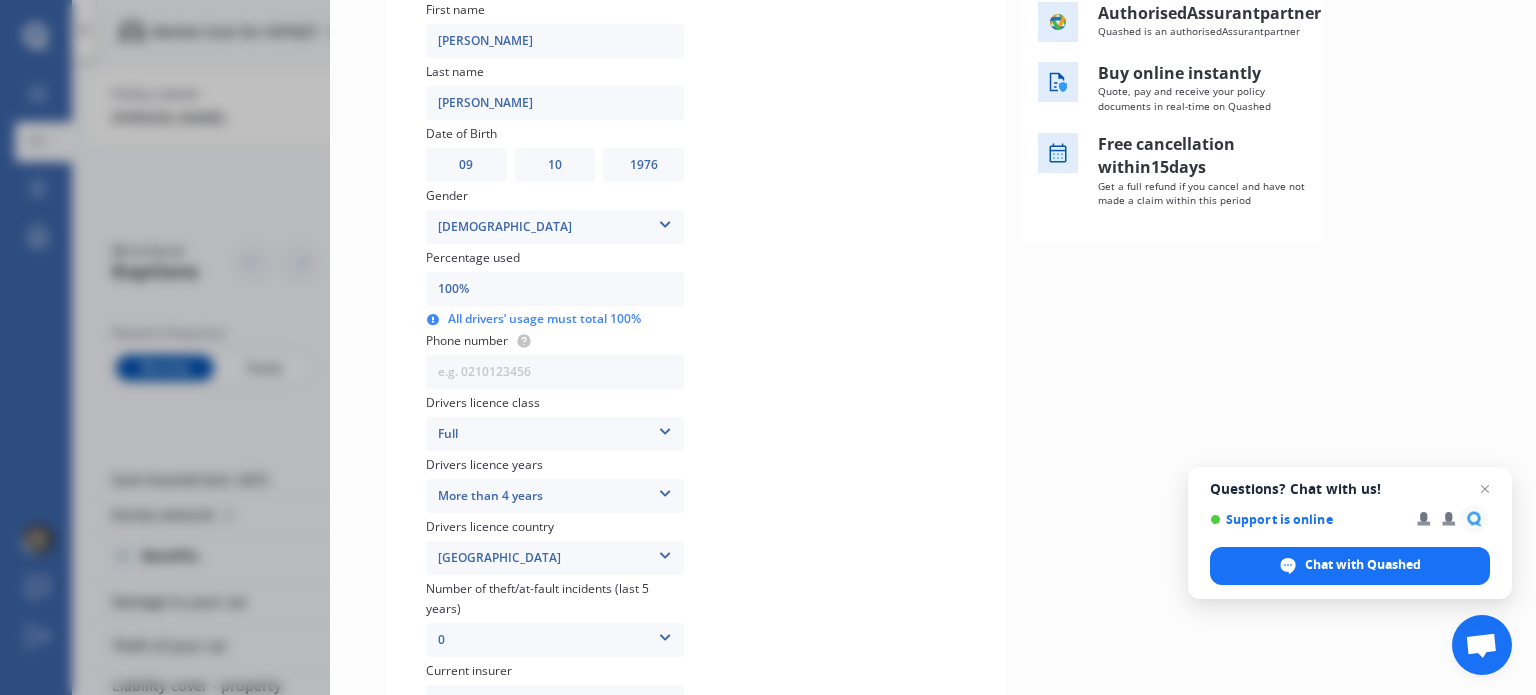 scroll, scrollTop: 384, scrollLeft: 0, axis: vertical 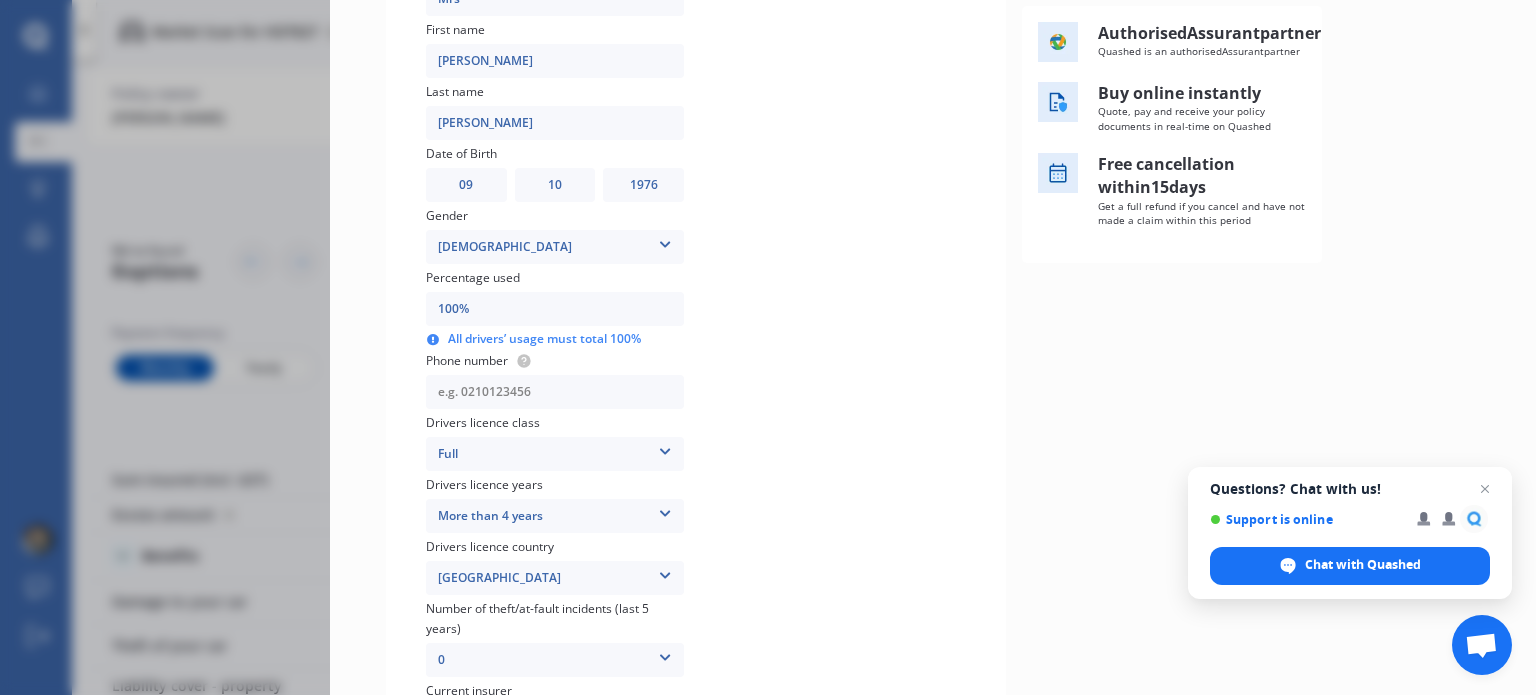 click at bounding box center [555, 392] 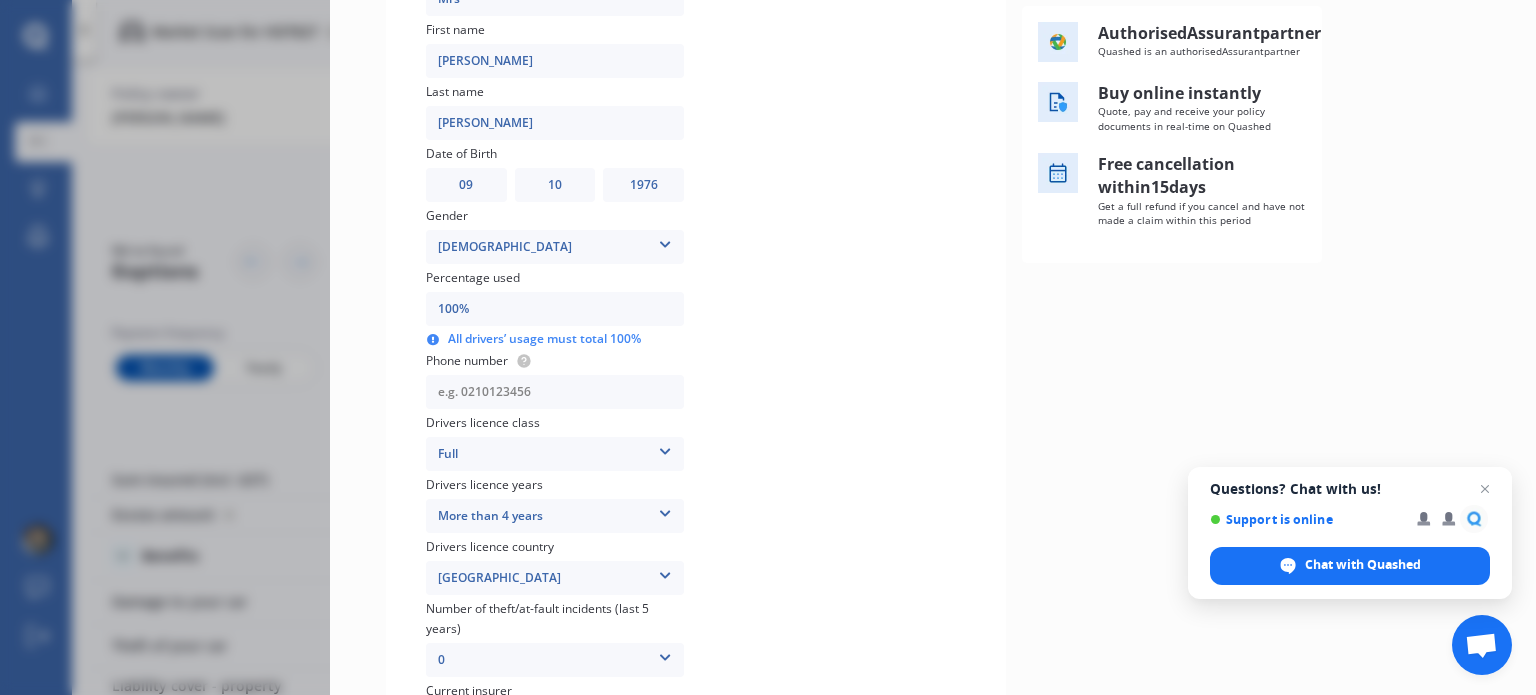 type on "0224164071" 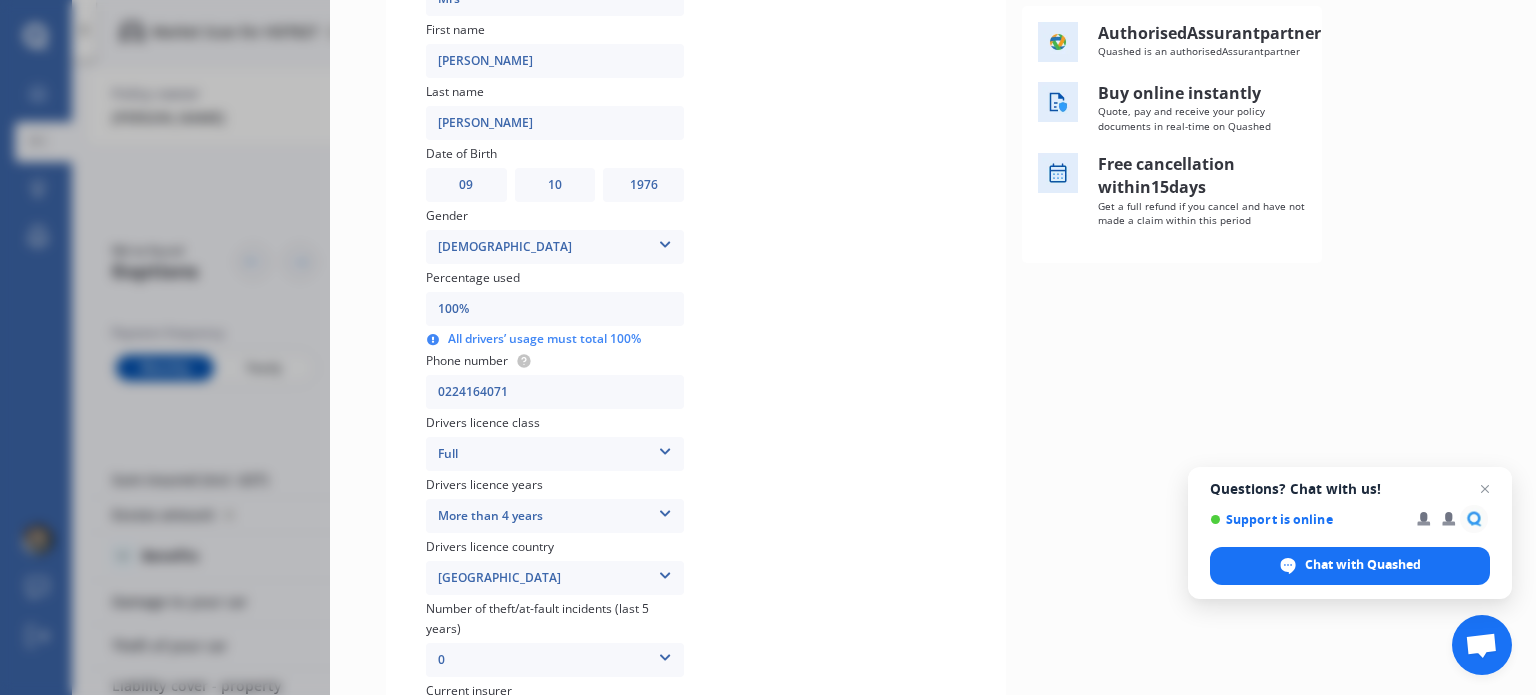 click on "Add another  driver" at bounding box center [837, 336] 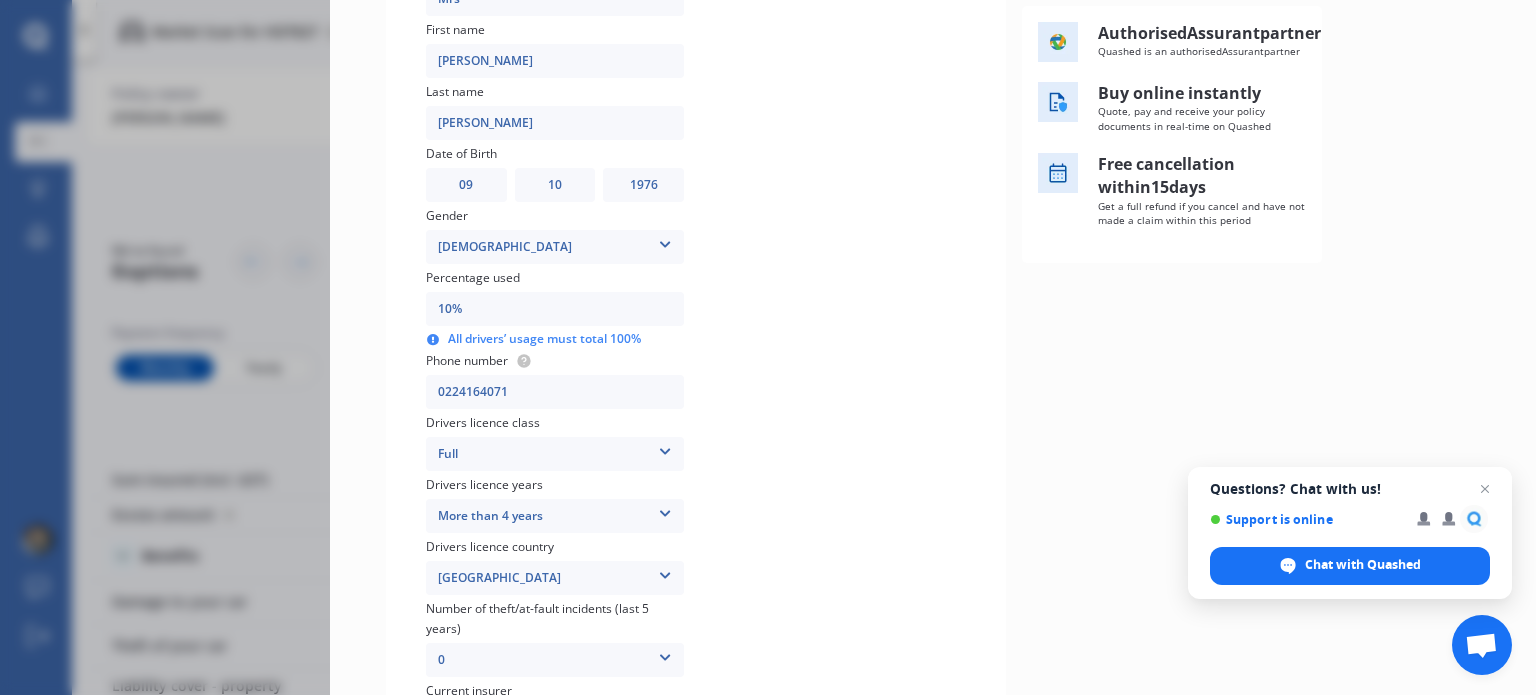 type on "1%" 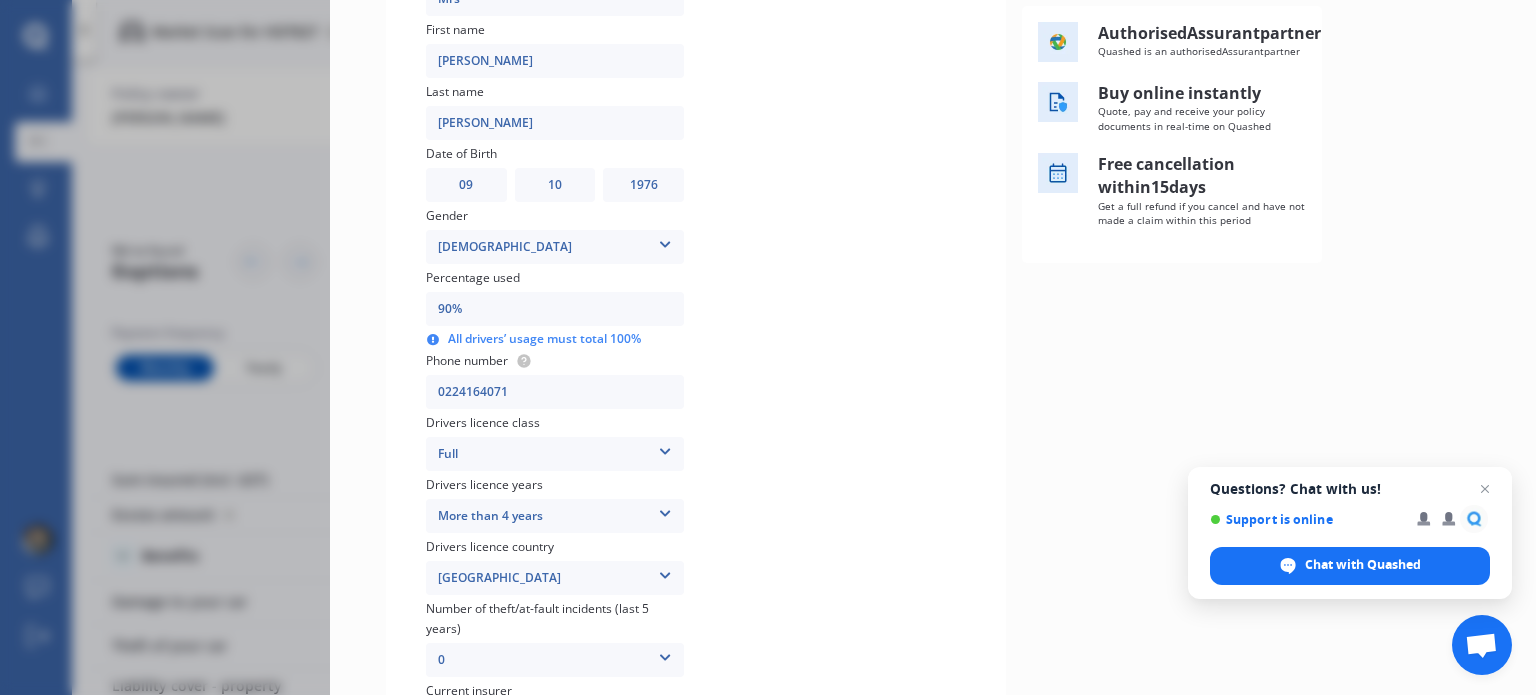 click on "Add another  driver" at bounding box center (837, 336) 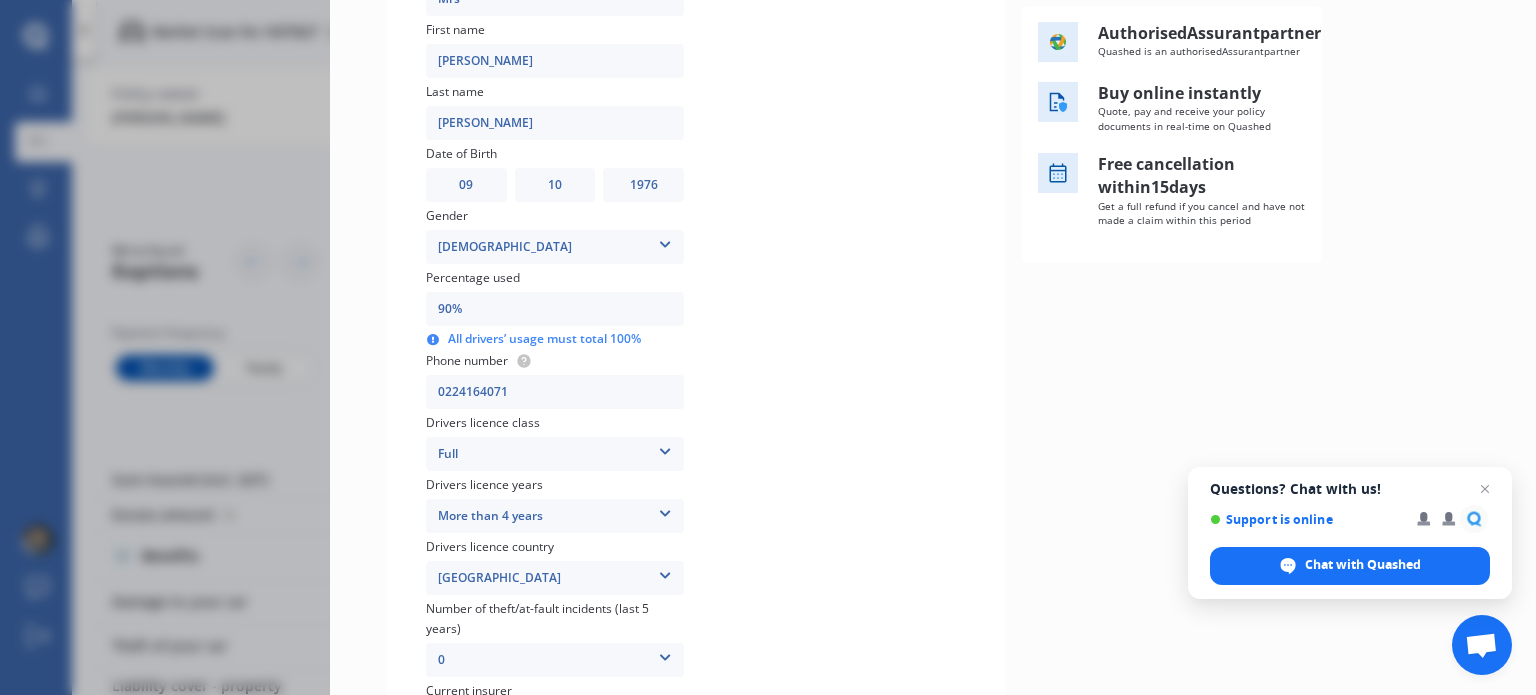 click on "90%" at bounding box center [555, 309] 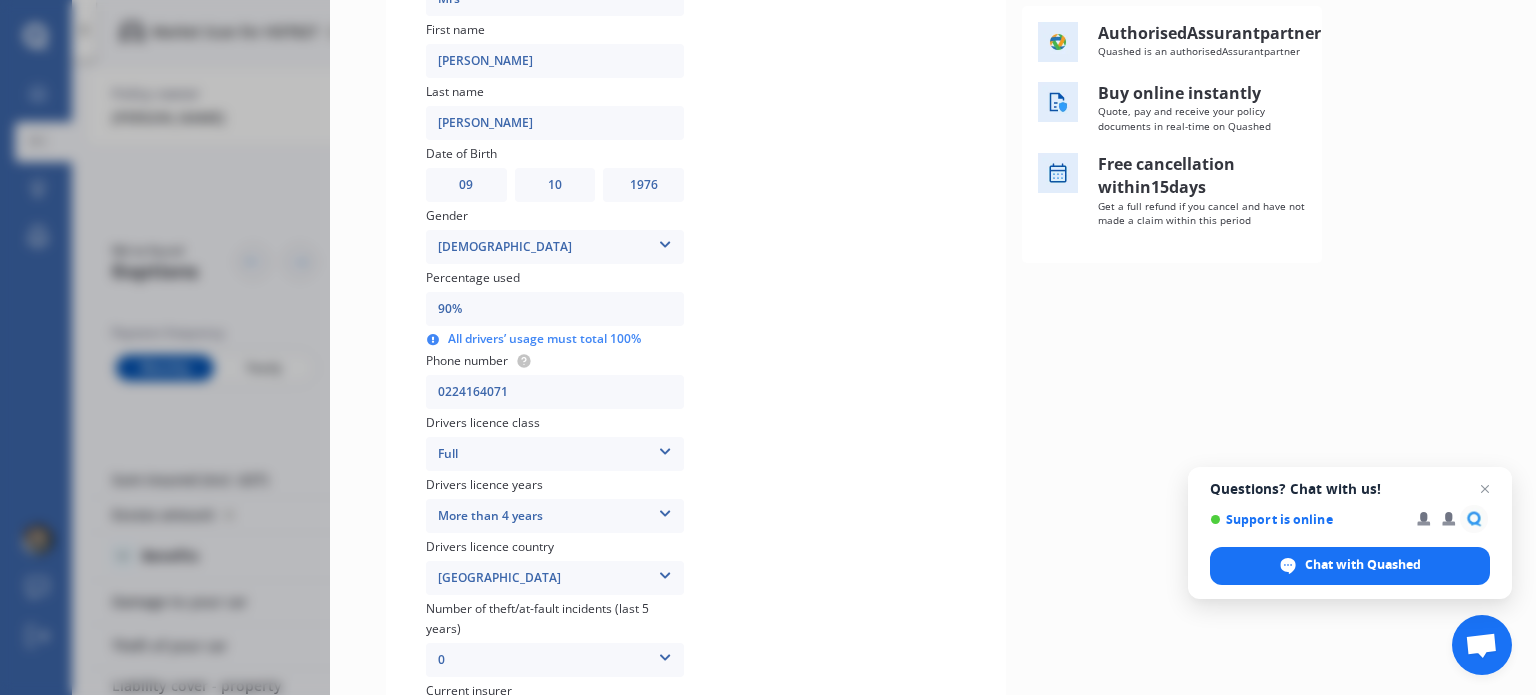 type on "9%" 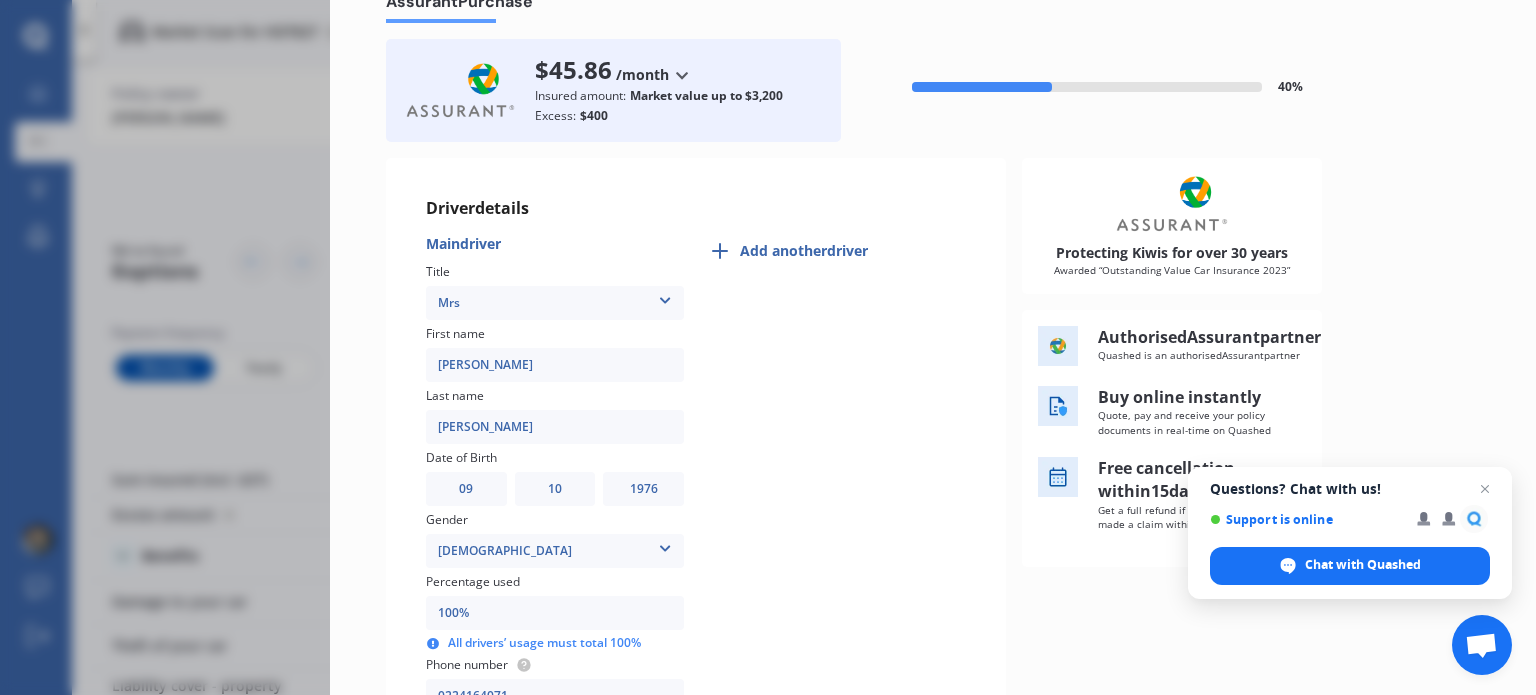 scroll, scrollTop: 79, scrollLeft: 0, axis: vertical 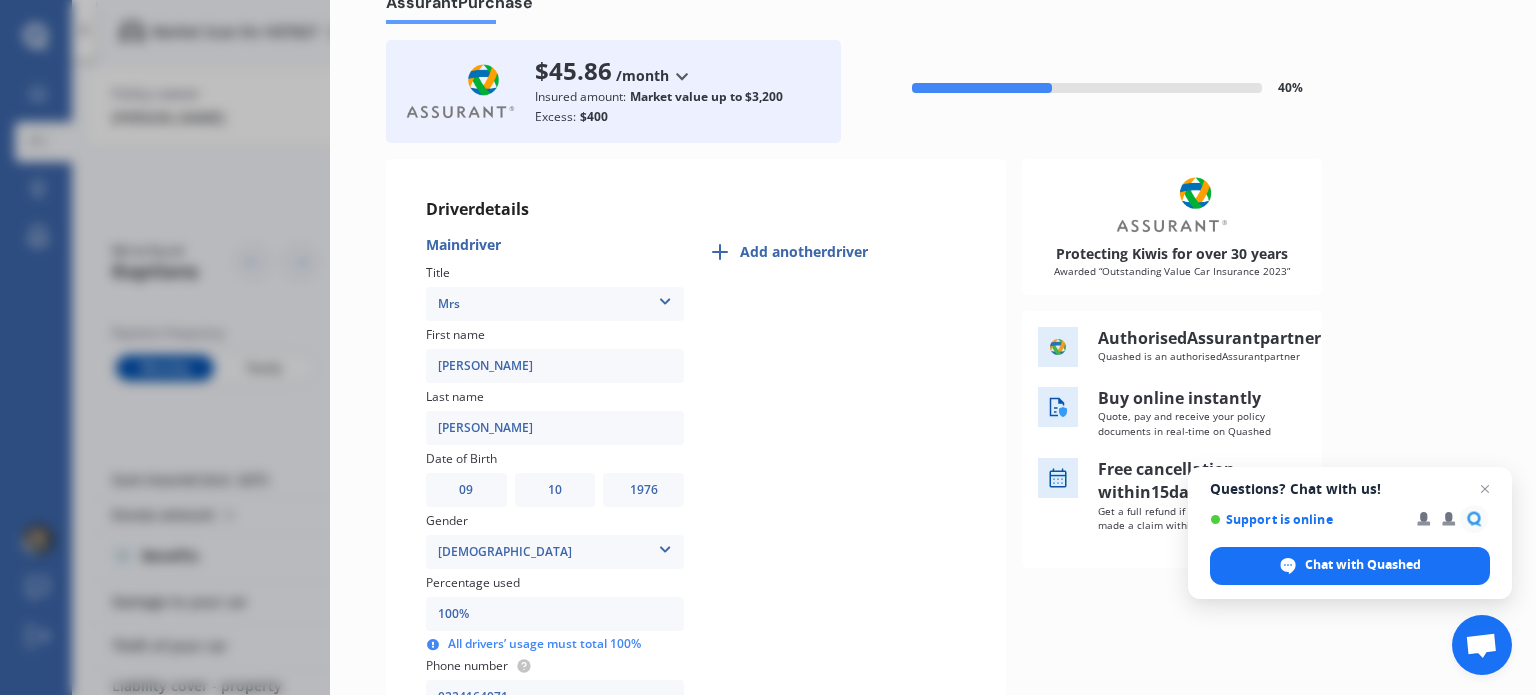 type on "100%" 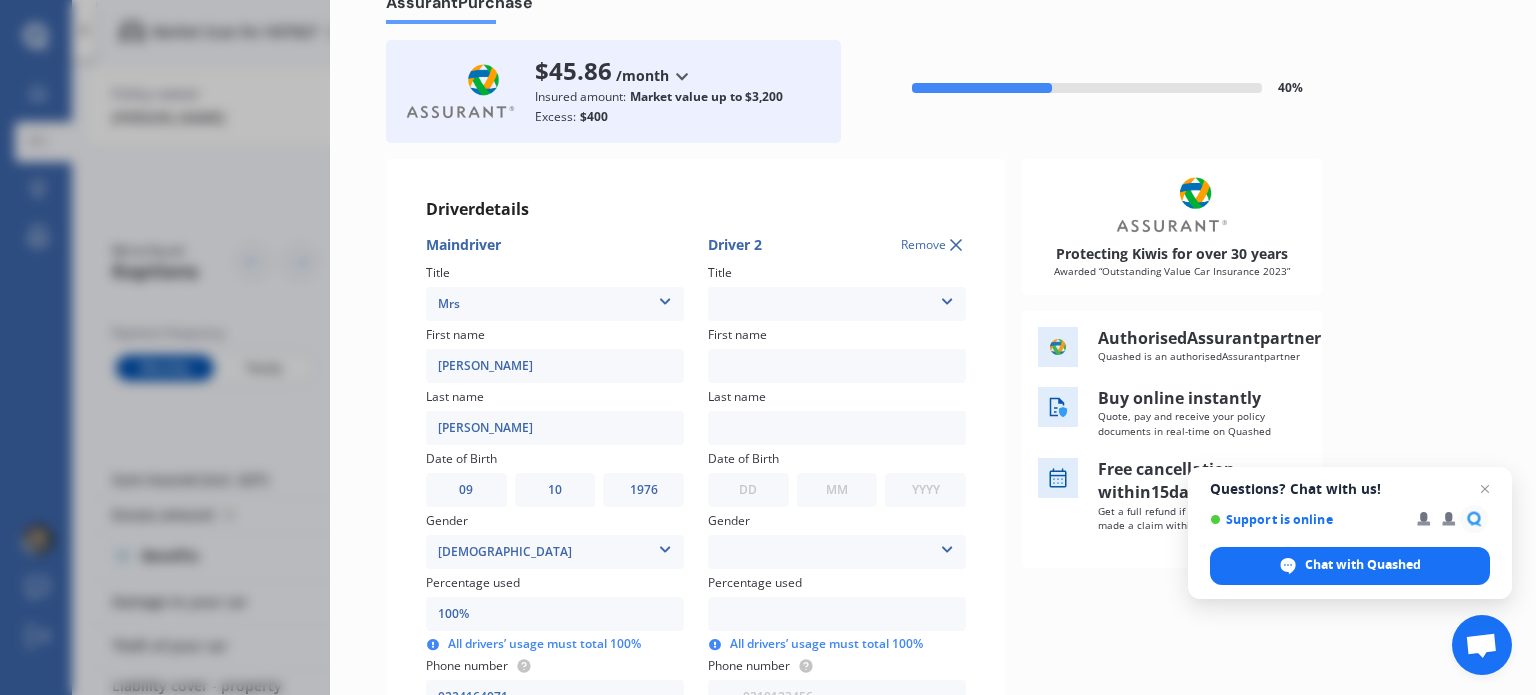 click on "Mr Mrs Miss Ms Dr" at bounding box center [837, 304] 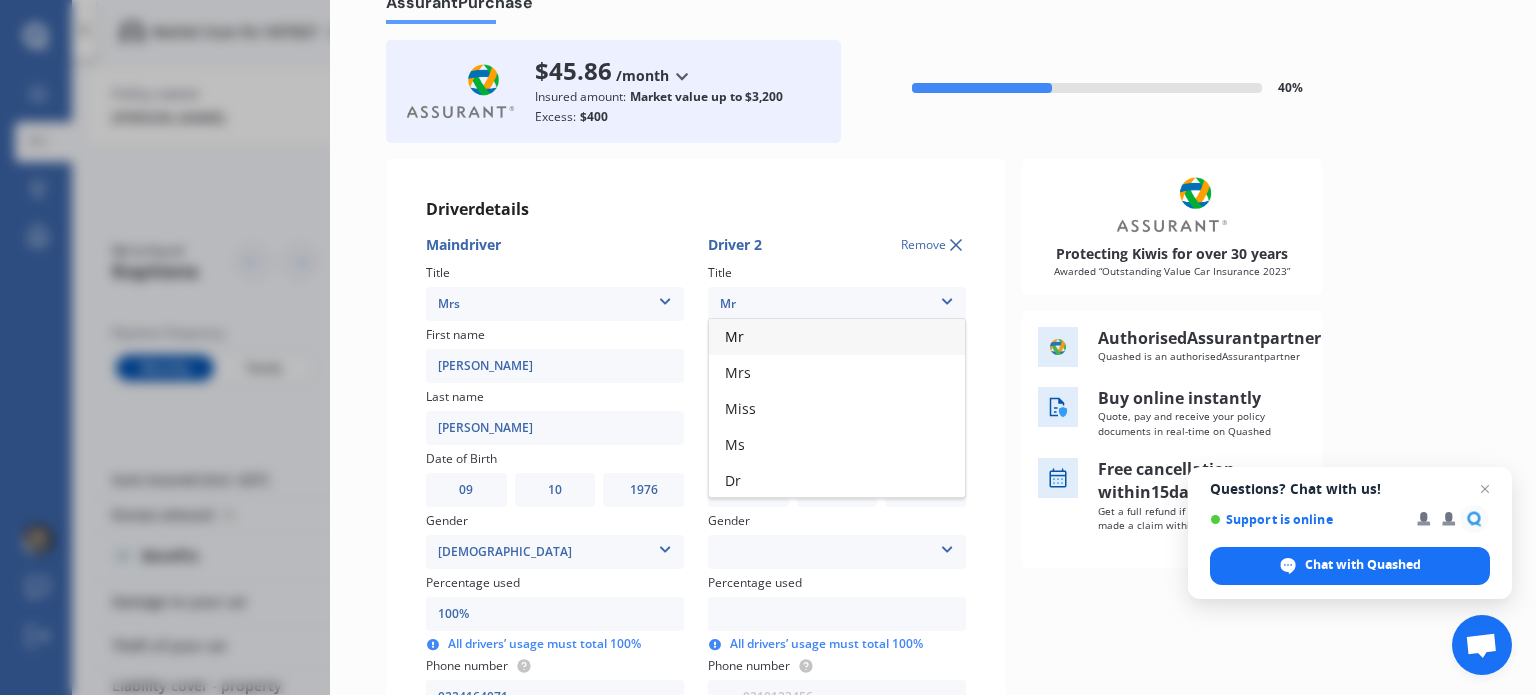 click on "Mr" at bounding box center (837, 337) 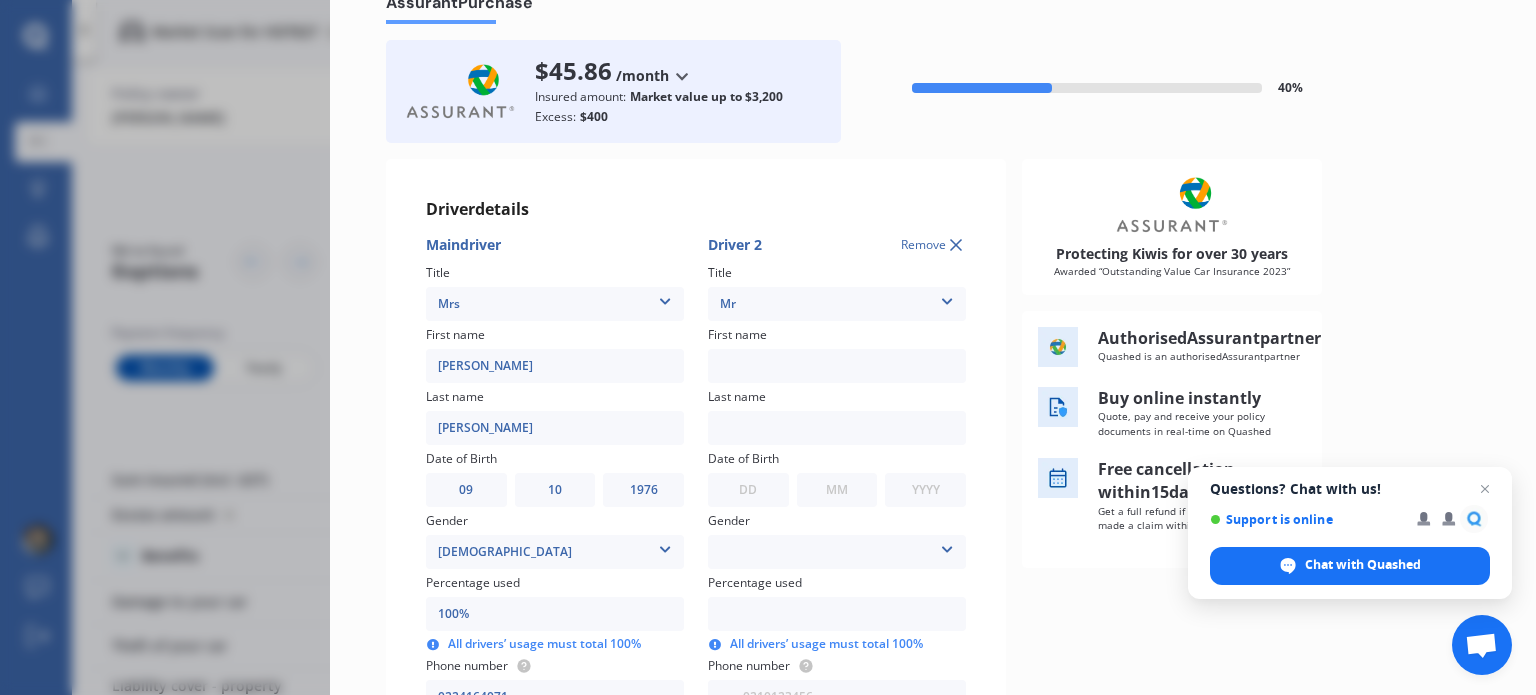 click at bounding box center (837, 366) 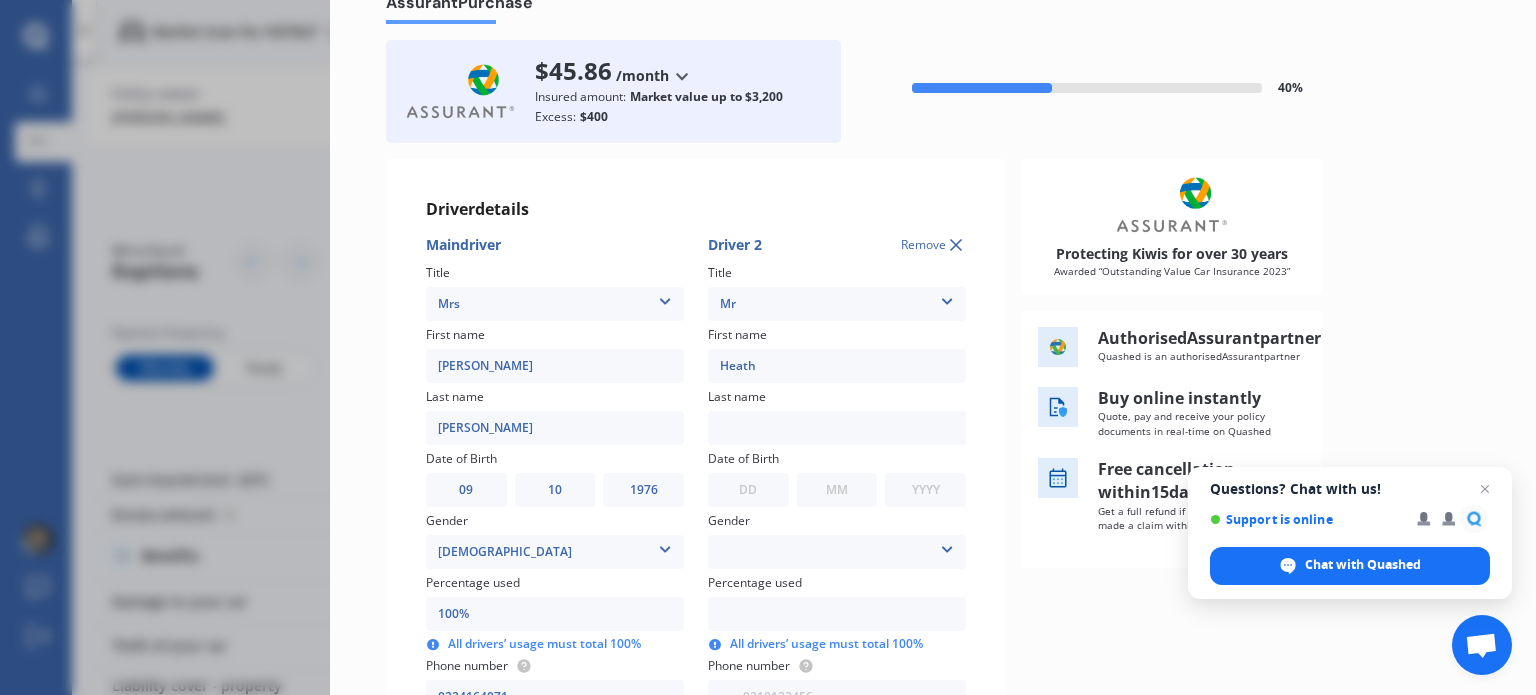 type on "Heath" 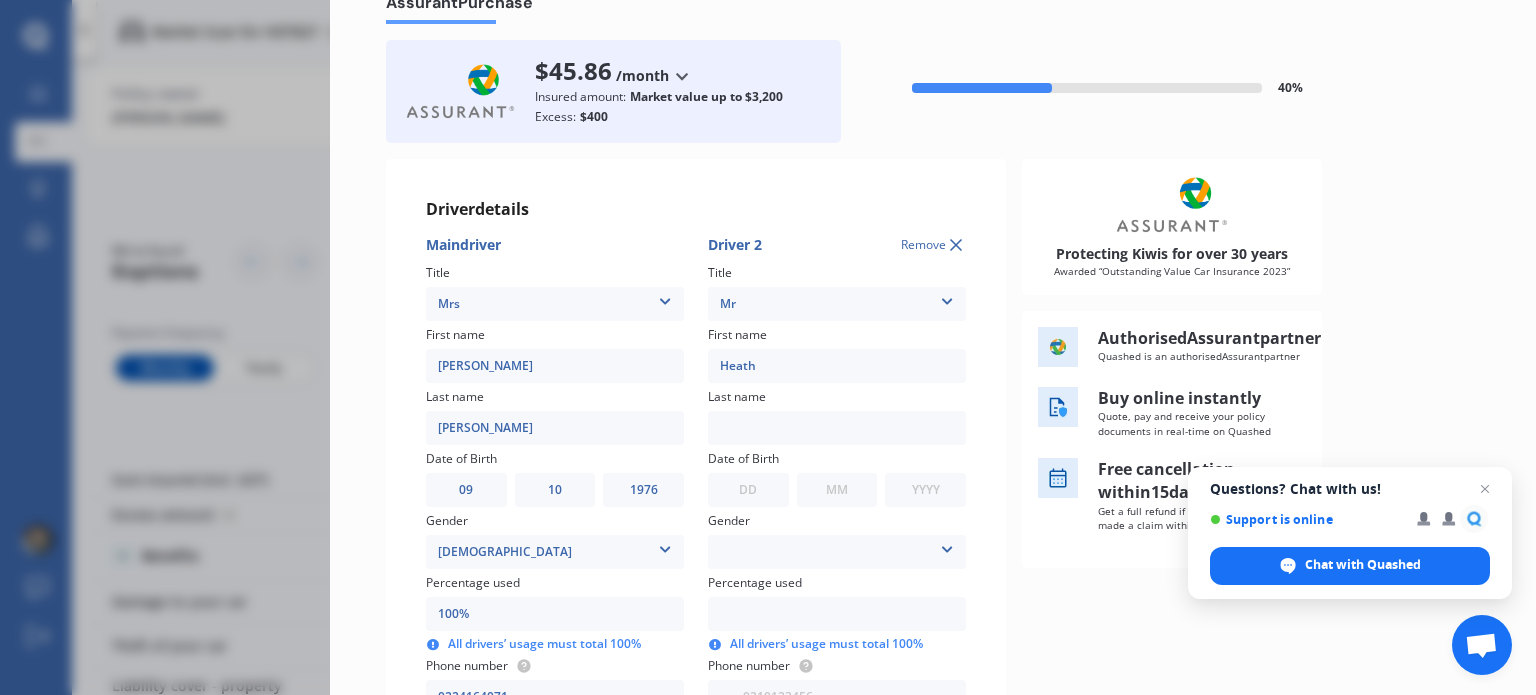 click at bounding box center (837, 428) 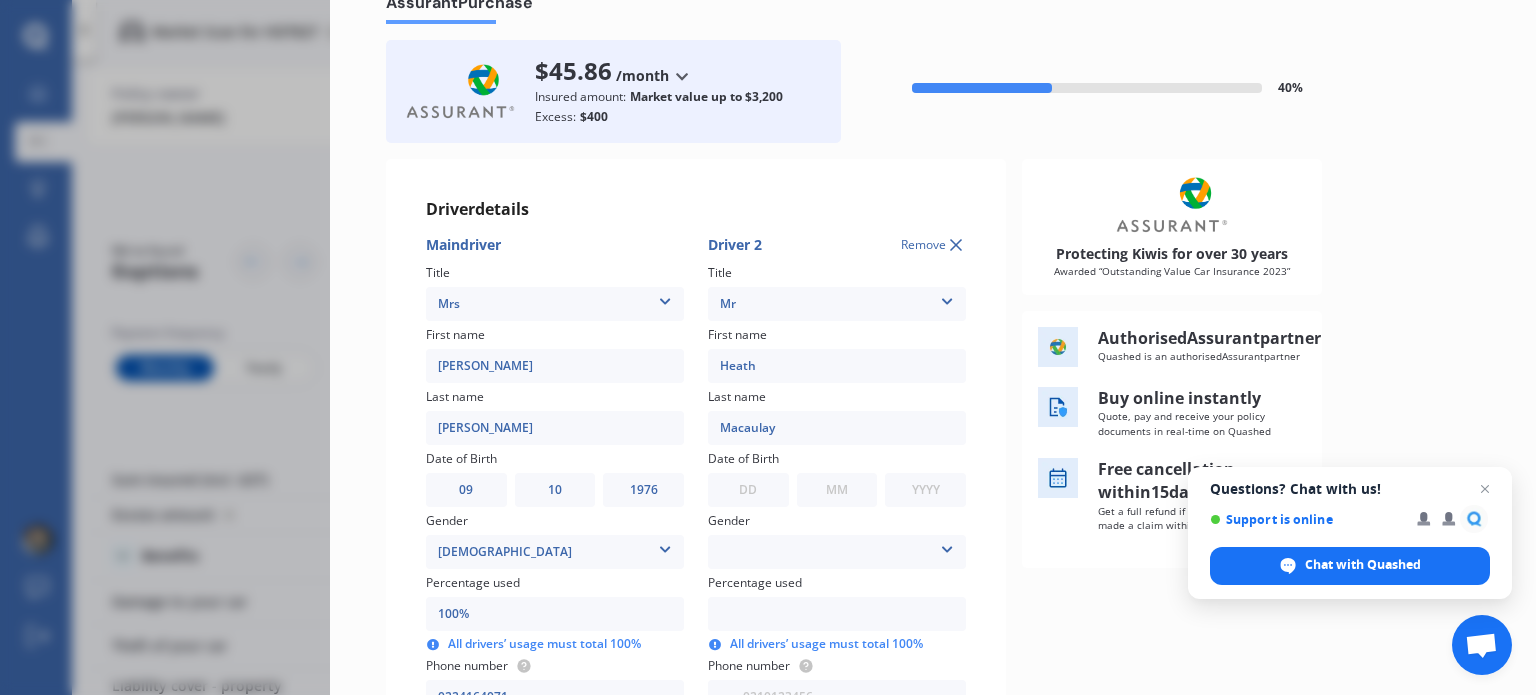 type on "Macaulay" 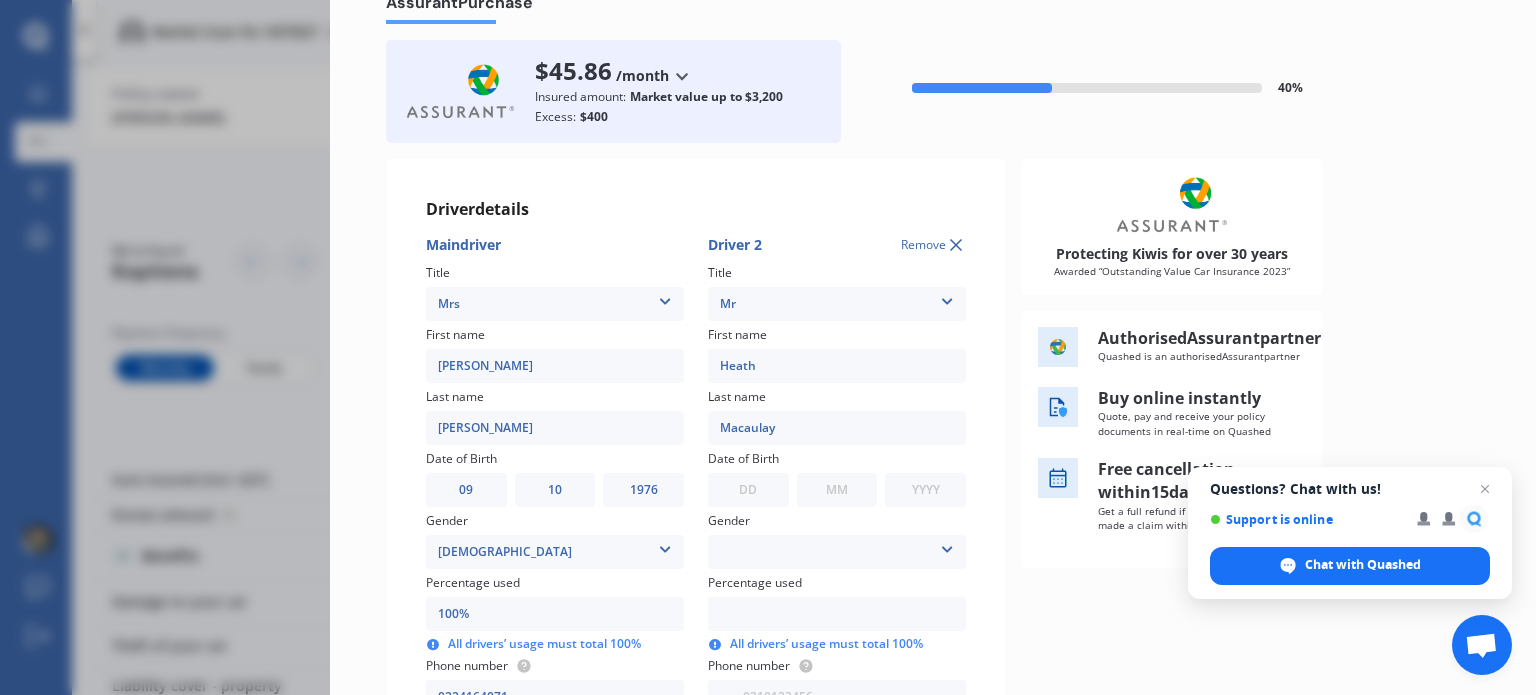 click on "DD 01 02 03 04 05 06 07 08 09 10 11 12 13 14 15 16 17 18 19 20 21 22 23 24 25 26 27 28 29 30 31" at bounding box center [748, 490] 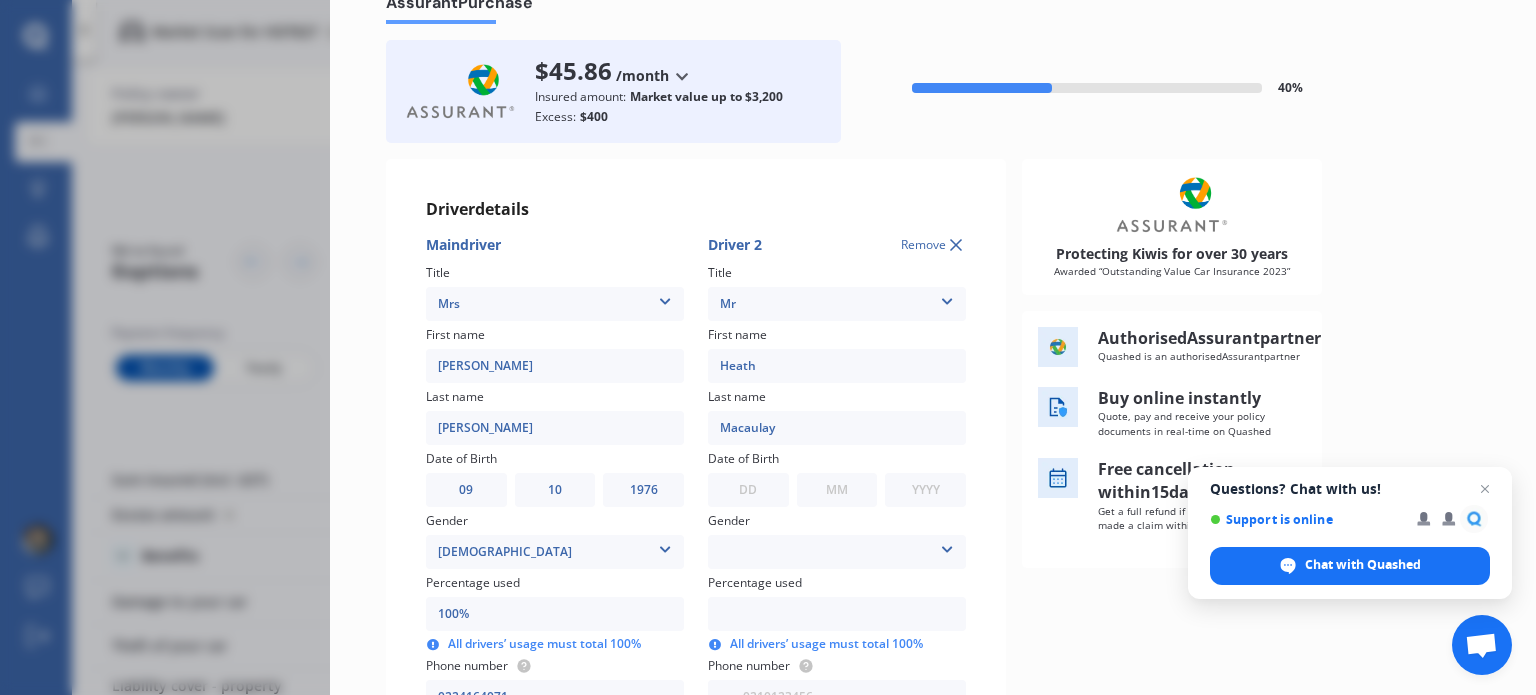 select on "02" 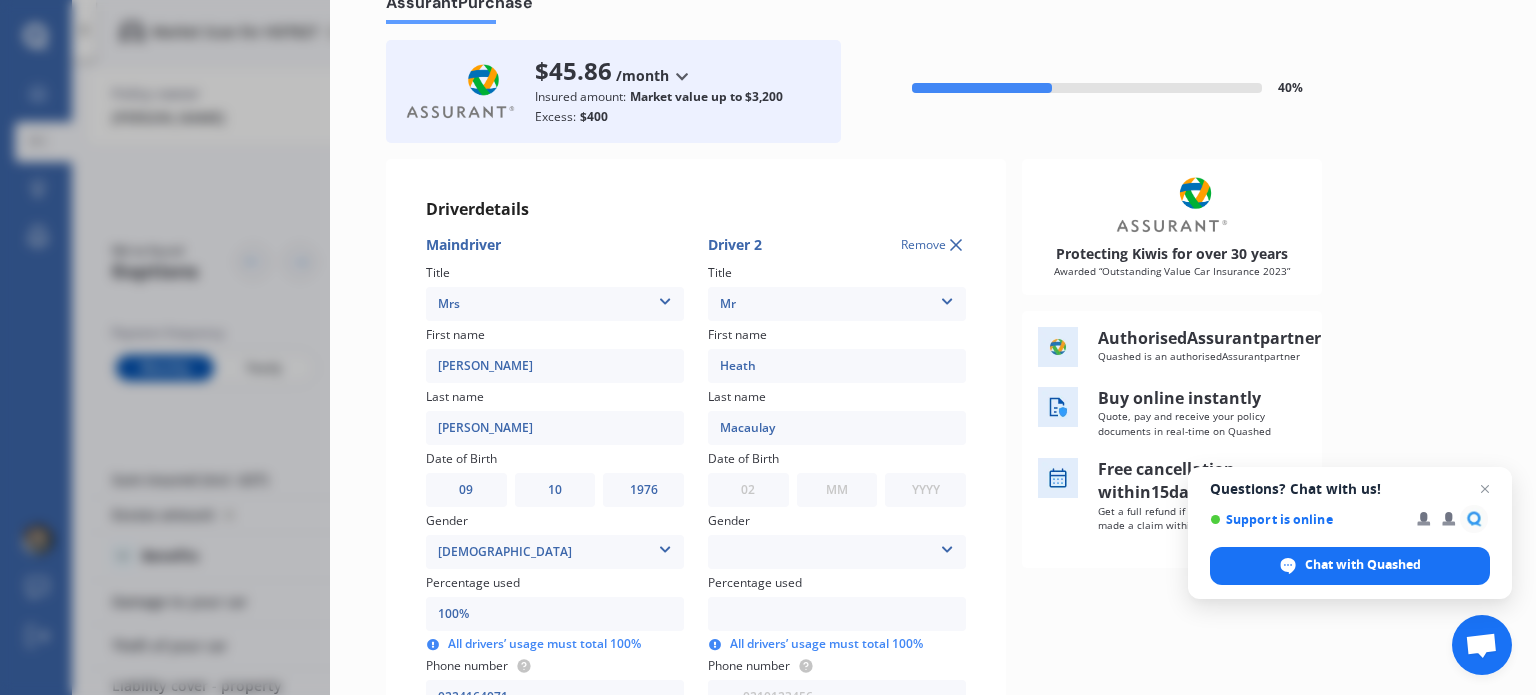 click on "DD 01 02 03 04 05 06 07 08 09 10 11 12 13 14 15 16 17 18 19 20 21 22 23 24 25 26 27 28 29 30 31" at bounding box center [748, 490] 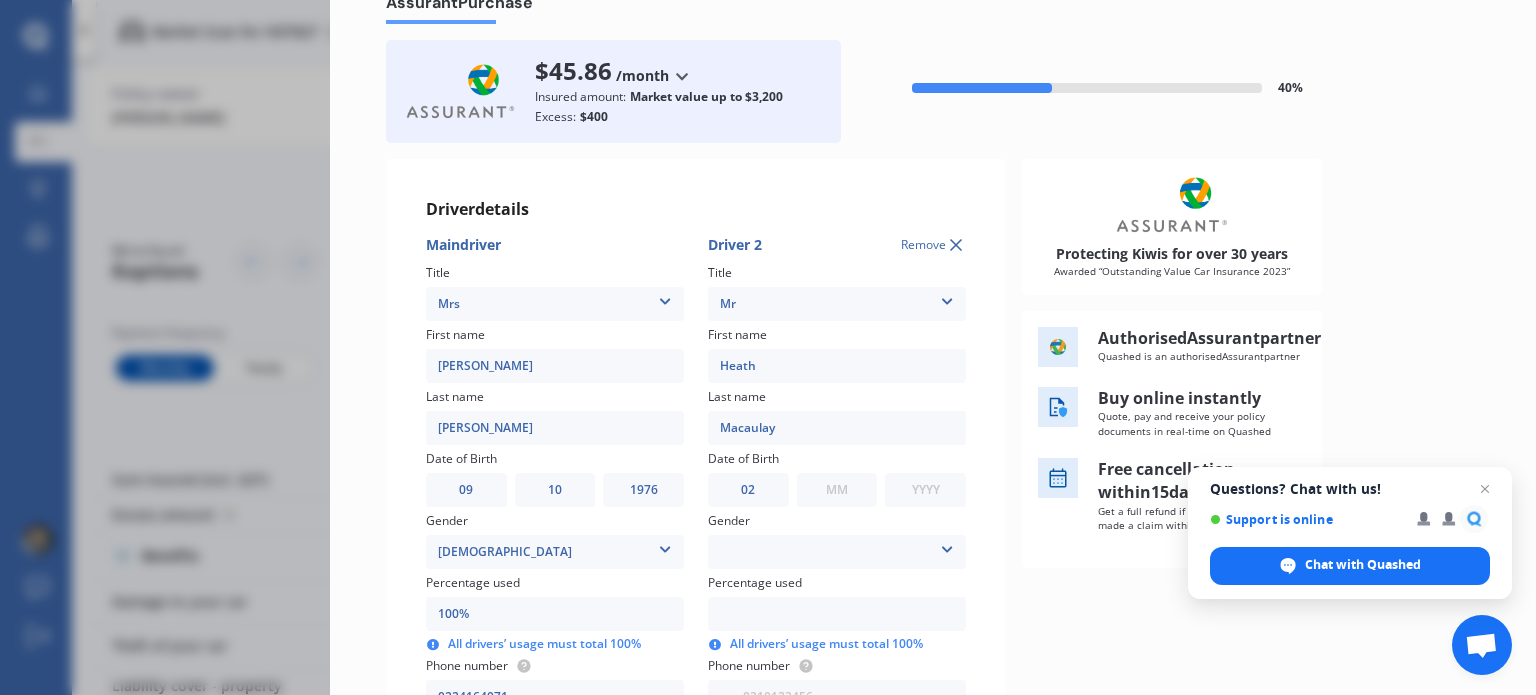 click on "MM 01 02 03 04 05 06 07 08 09 10 11 12" at bounding box center (837, 490) 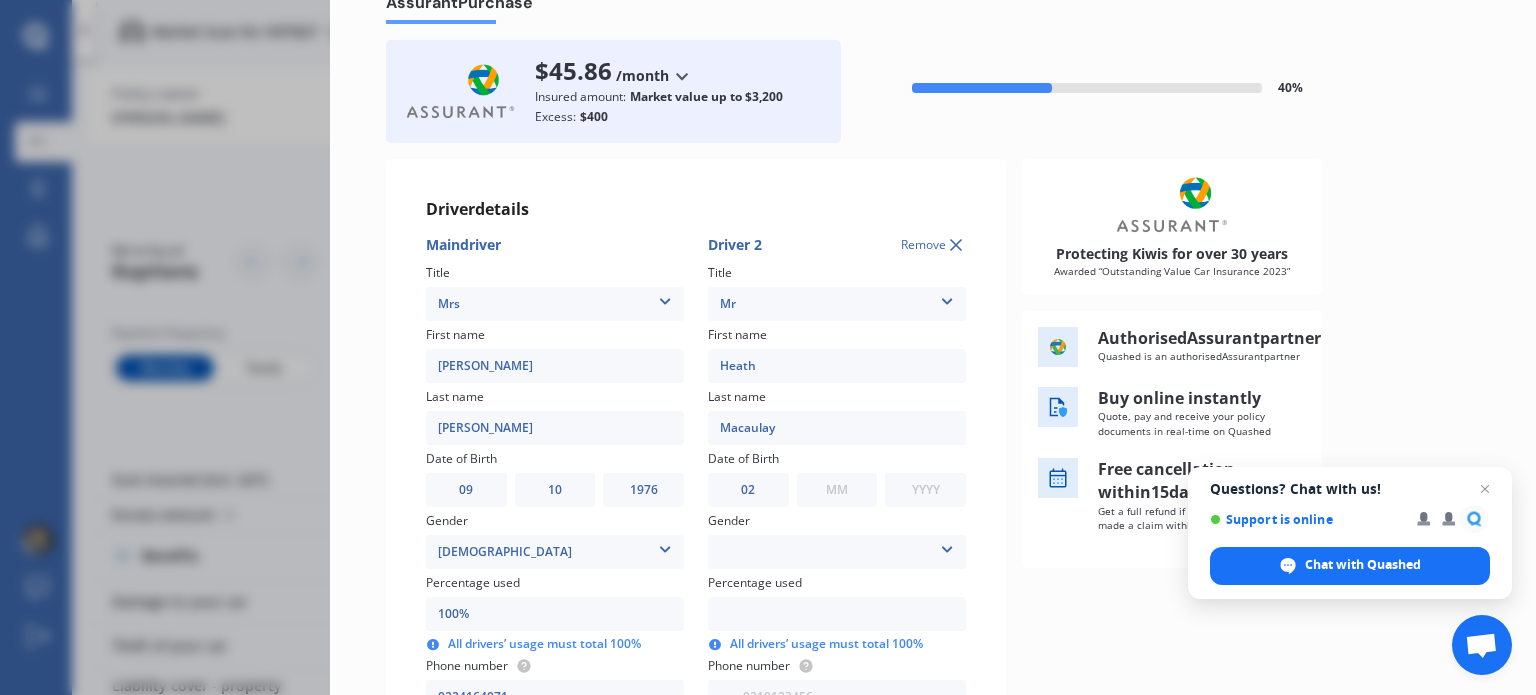 select on "01" 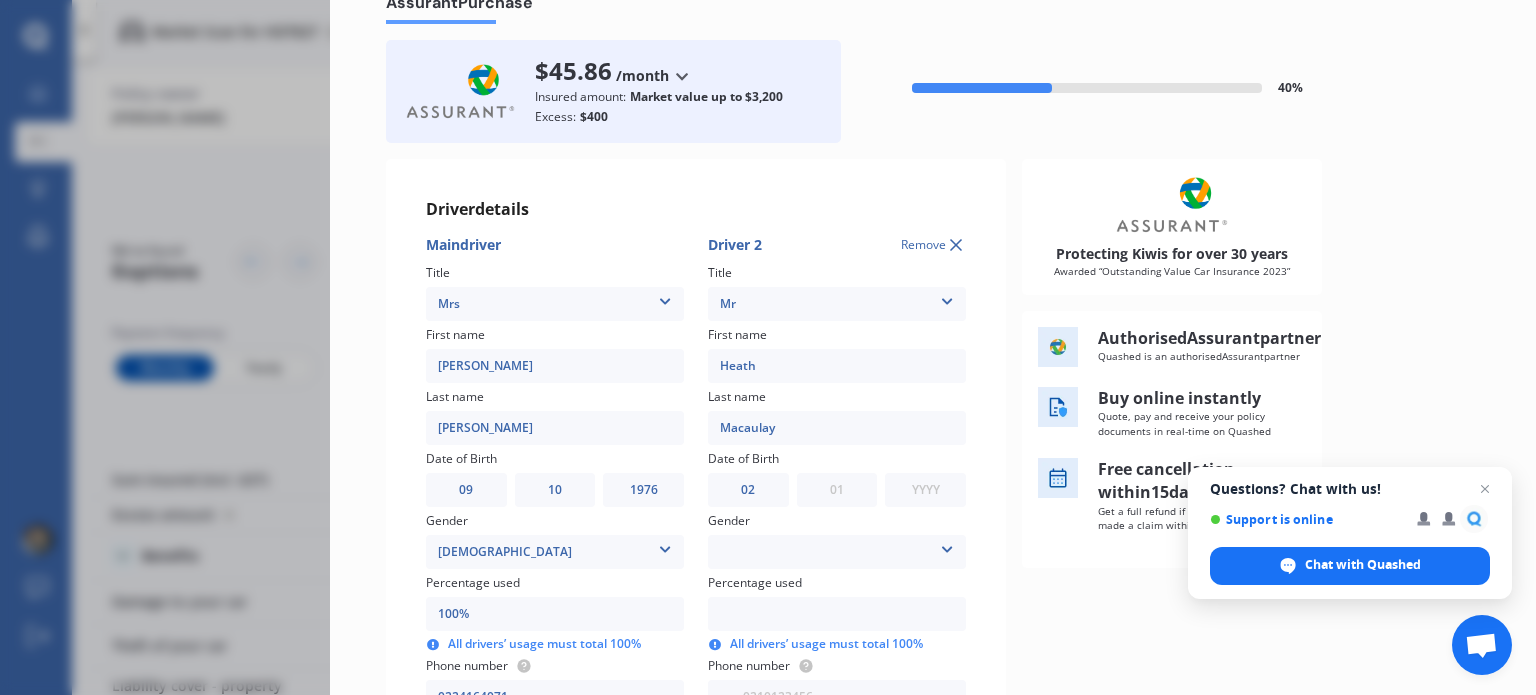 click on "MM 01 02 03 04 05 06 07 08 09 10 11 12" at bounding box center (837, 490) 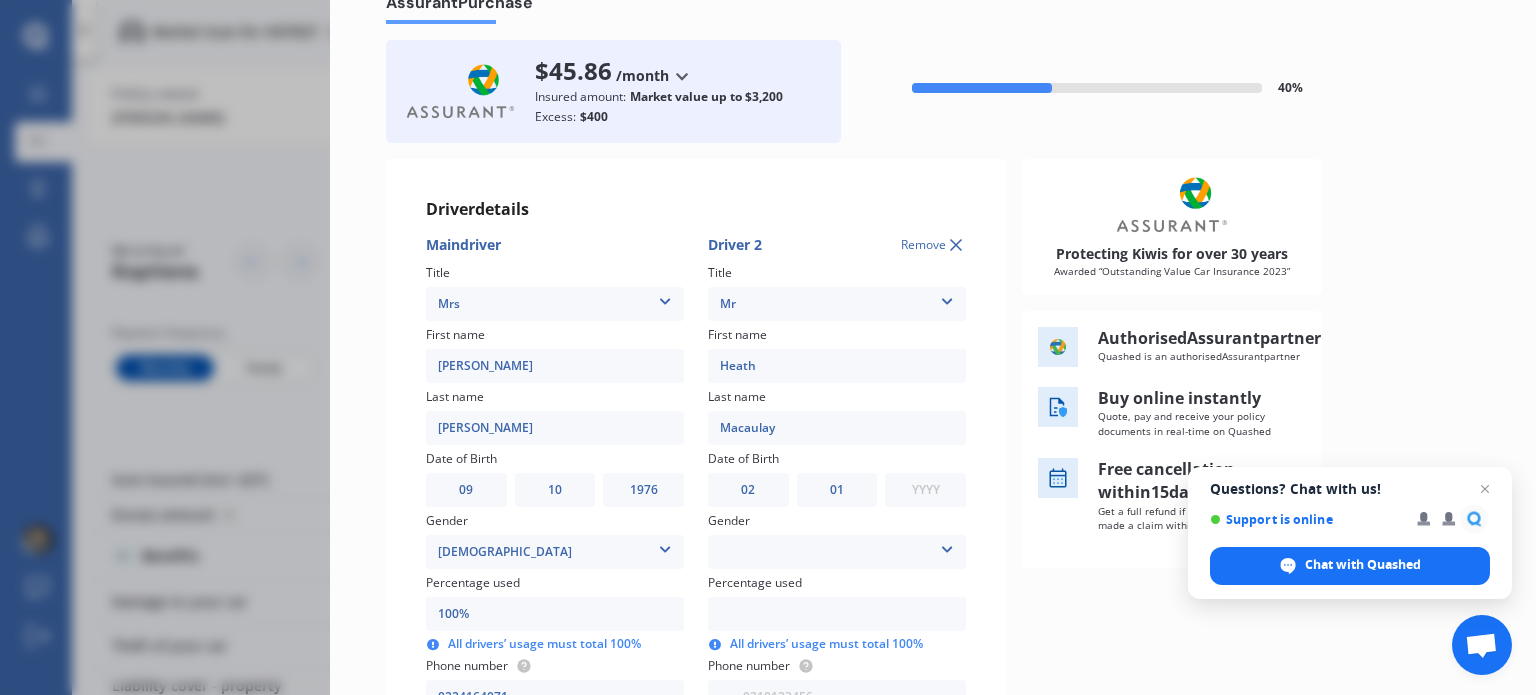 click on "YYYY 2009 2008 2007 2006 2005 2004 2003 2002 2001 2000 1999 1998 1997 1996 1995 1994 1993 1992 1991 1990 1989 1988 1987 1986 1985 1984 1983 1982 1981 1980 1979 1978 1977 1976 1975 1974 1973 1972 1971 1970 1969 1968 1967 1966 1965 1964 1963 1962 1961 1960 1959 1958 1957 1956 1955 1954 1953 1952 1951 1950 1949 1948 1947 1946 1945 1944 1943 1942 1941 1940 1939 1938 1937 1936 1935 1934 1933 1932 1931 1930 1929 1928 1927 1926 1925 1924 1923 1922 1921 1920 1919 1918 1917 1916 1915 1914 1913 1912 1911 1910" at bounding box center (925, 490) 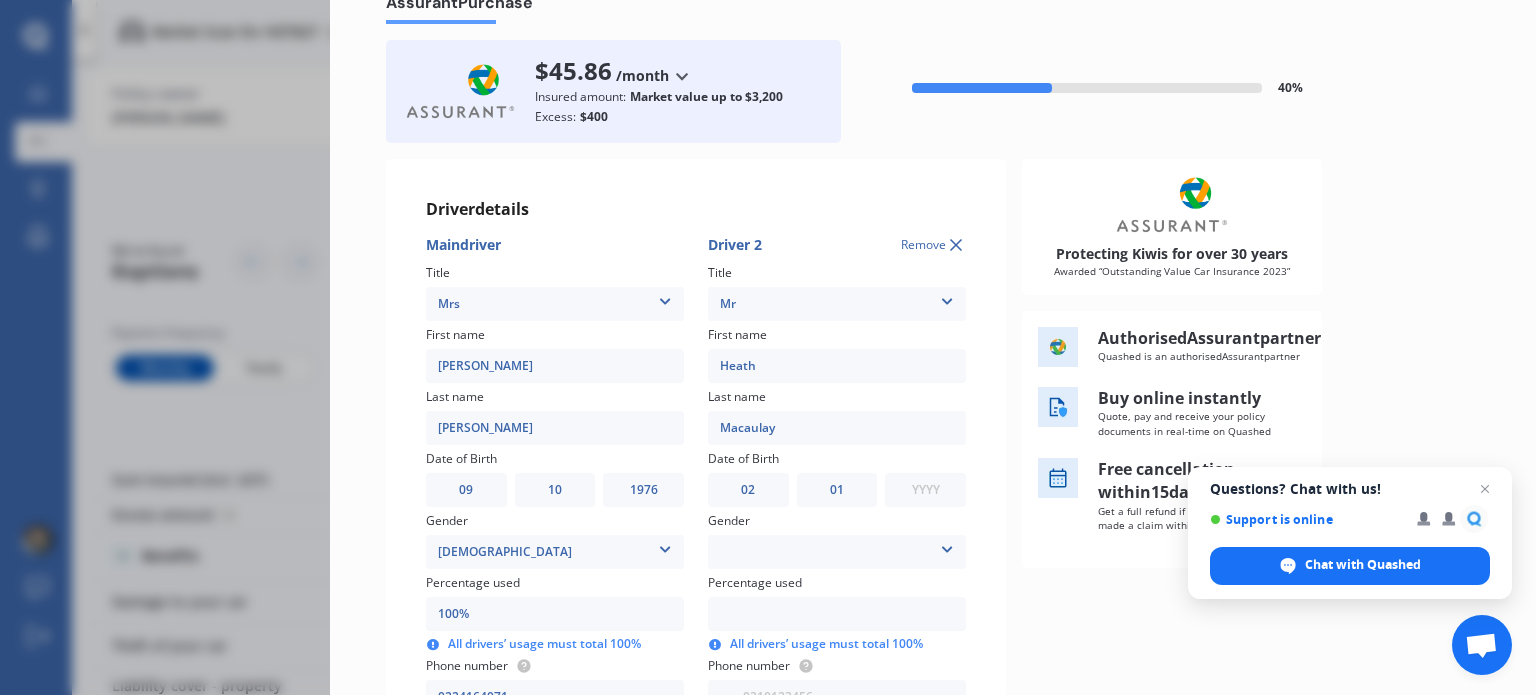 select on "2009" 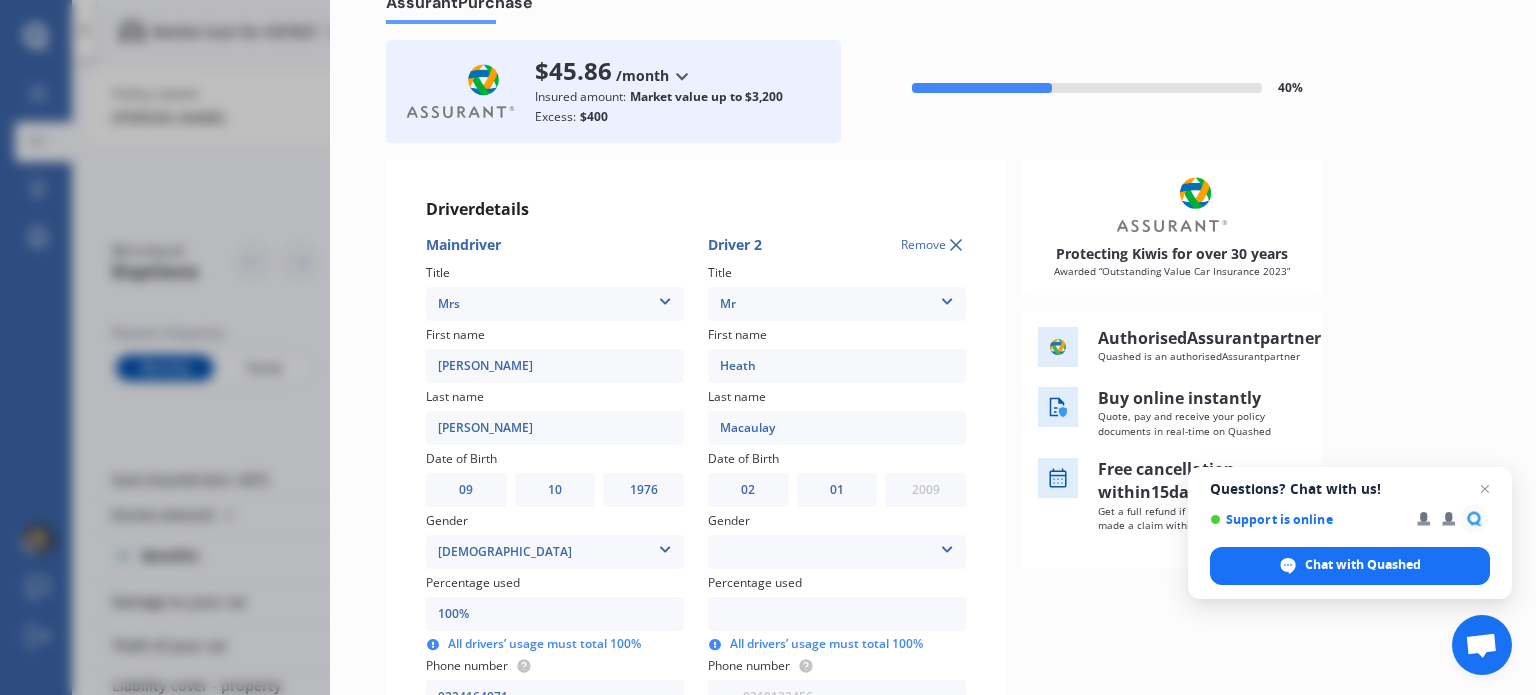 click on "YYYY 2009 2008 2007 2006 2005 2004 2003 2002 2001 2000 1999 1998 1997 1996 1995 1994 1993 1992 1991 1990 1989 1988 1987 1986 1985 1984 1983 1982 1981 1980 1979 1978 1977 1976 1975 1974 1973 1972 1971 1970 1969 1968 1967 1966 1965 1964 1963 1962 1961 1960 1959 1958 1957 1956 1955 1954 1953 1952 1951 1950 1949 1948 1947 1946 1945 1944 1943 1942 1941 1940 1939 1938 1937 1936 1935 1934 1933 1932 1931 1930 1929 1928 1927 1926 1925 1924 1923 1922 1921 1920 1919 1918 1917 1916 1915 1914 1913 1912 1911 1910" at bounding box center [925, 490] 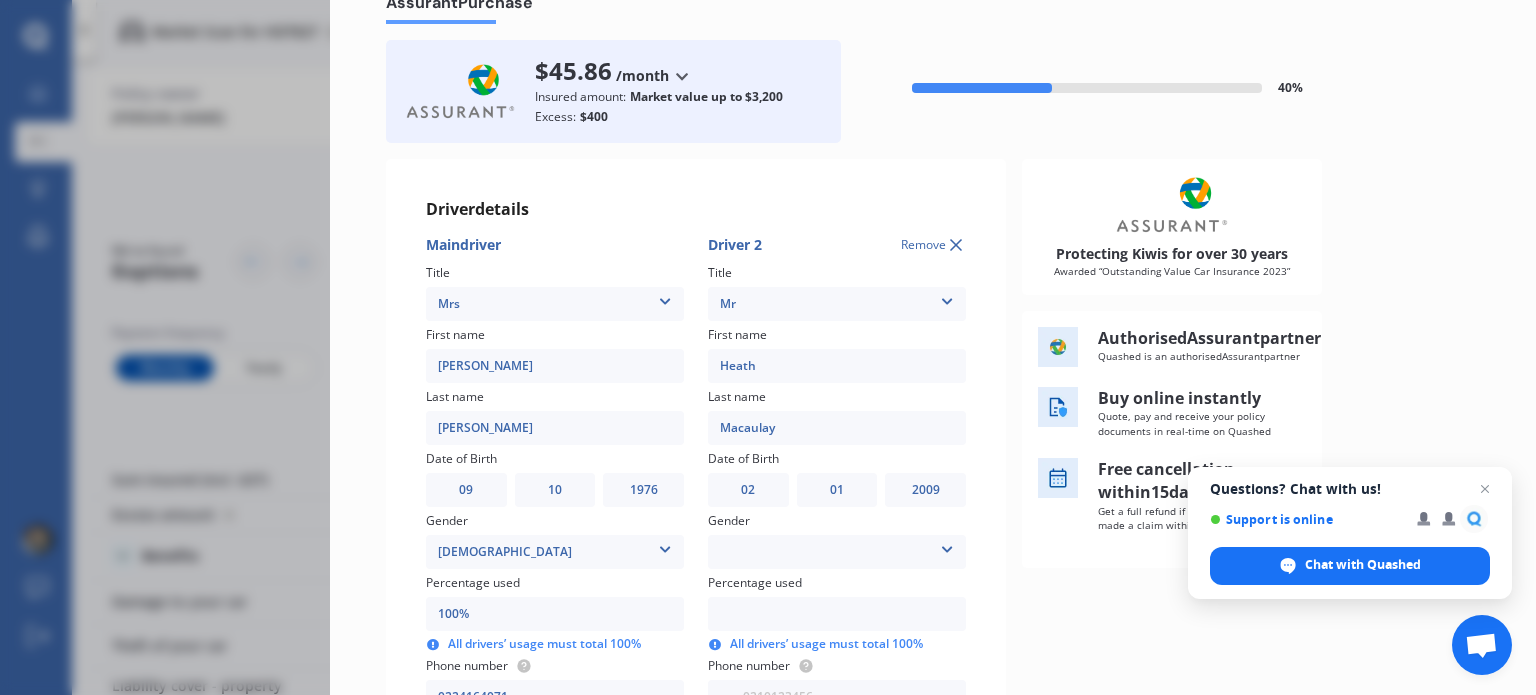click on "[DEMOGRAPHIC_DATA] [DEMOGRAPHIC_DATA]" at bounding box center [837, 552] 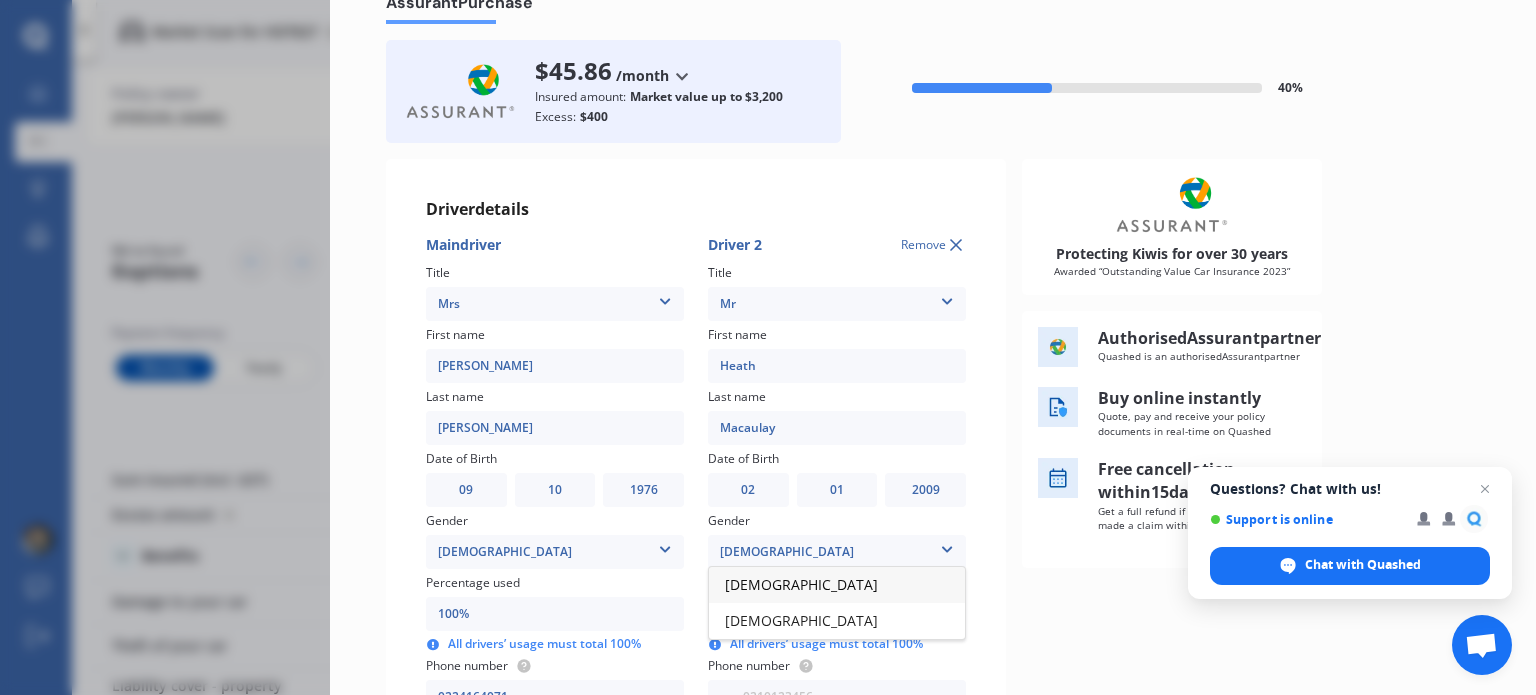 click on "[DEMOGRAPHIC_DATA]" at bounding box center (801, 584) 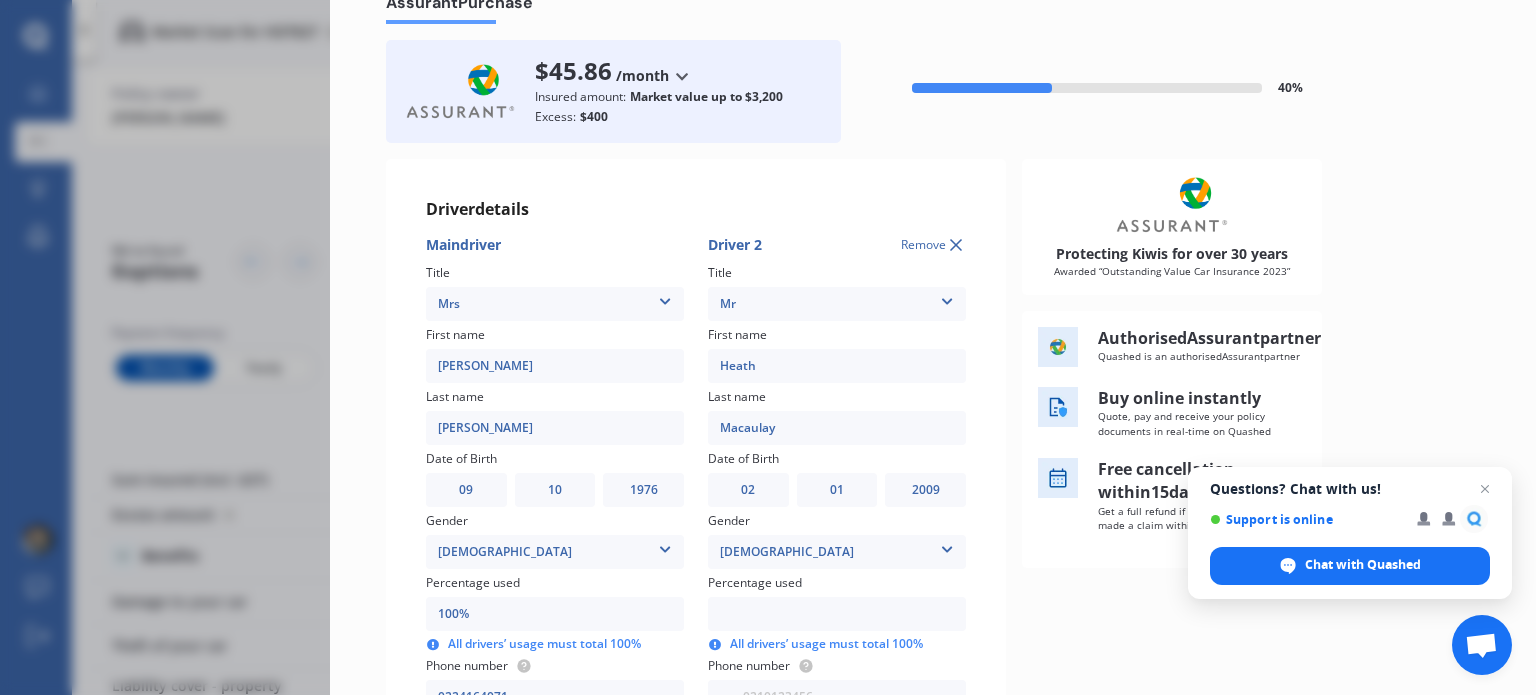 click at bounding box center [837, 614] 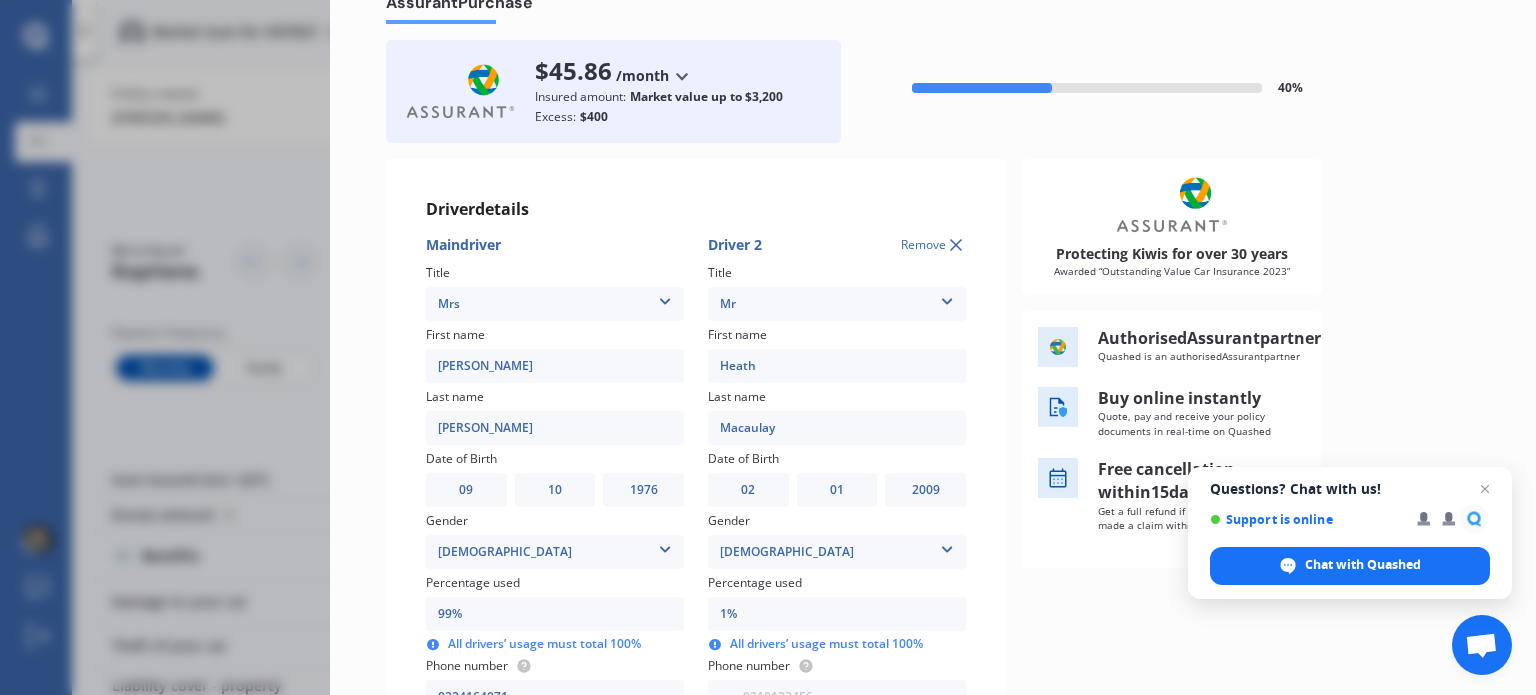 type on "90%" 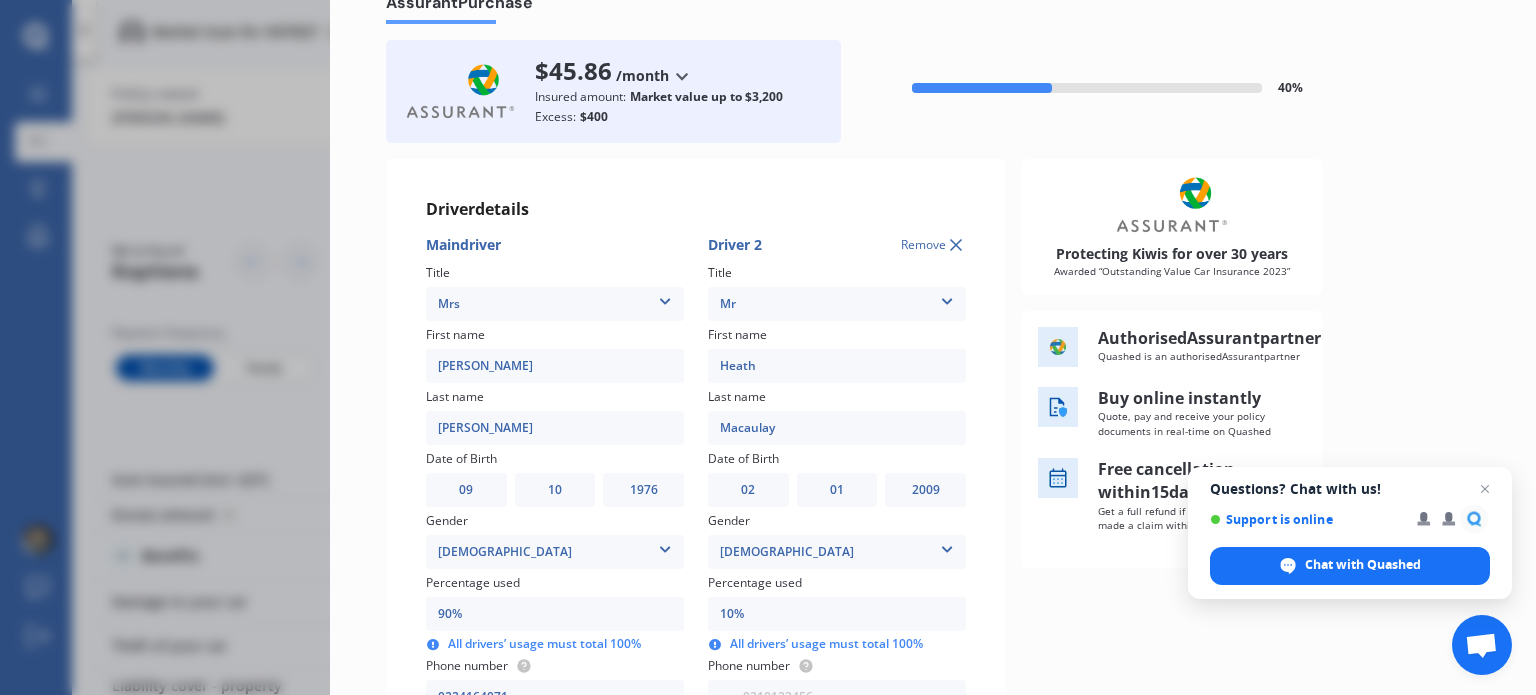type on "99%" 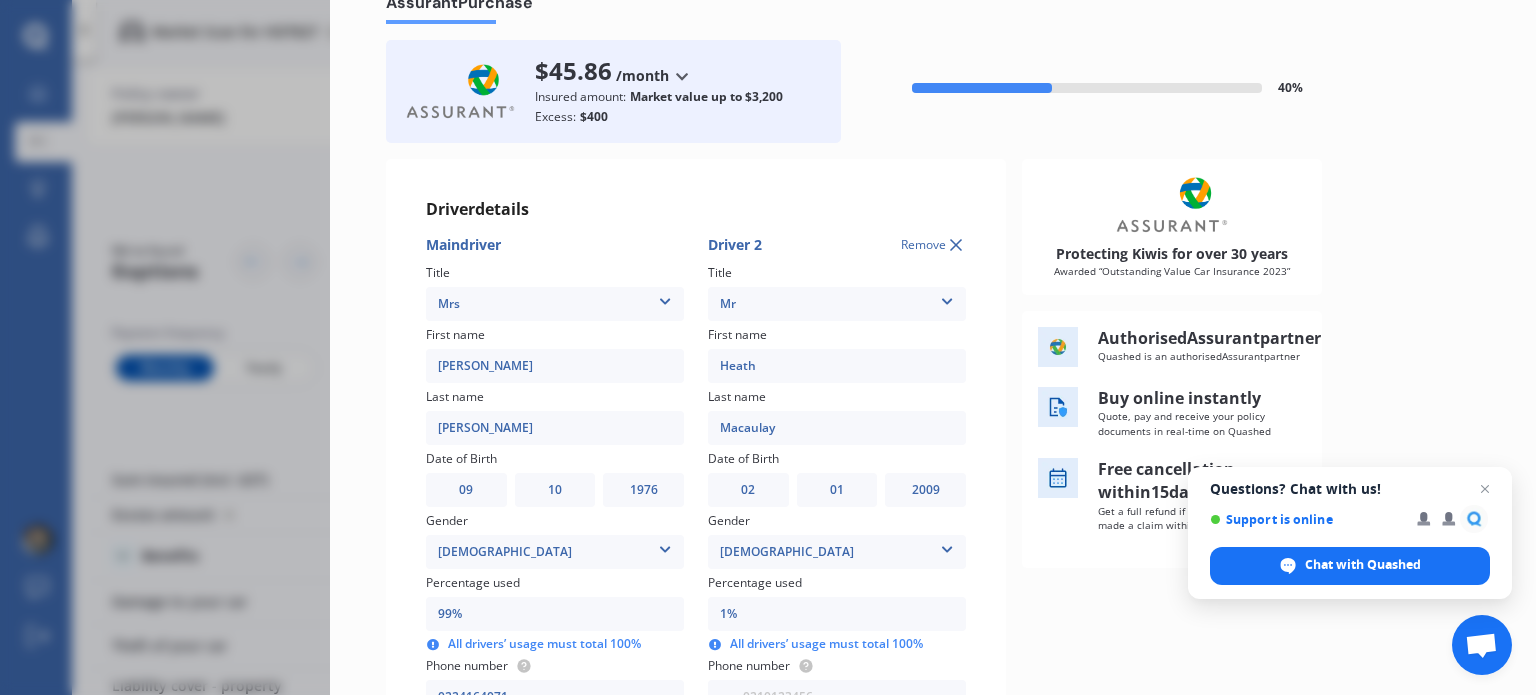 type on "0%" 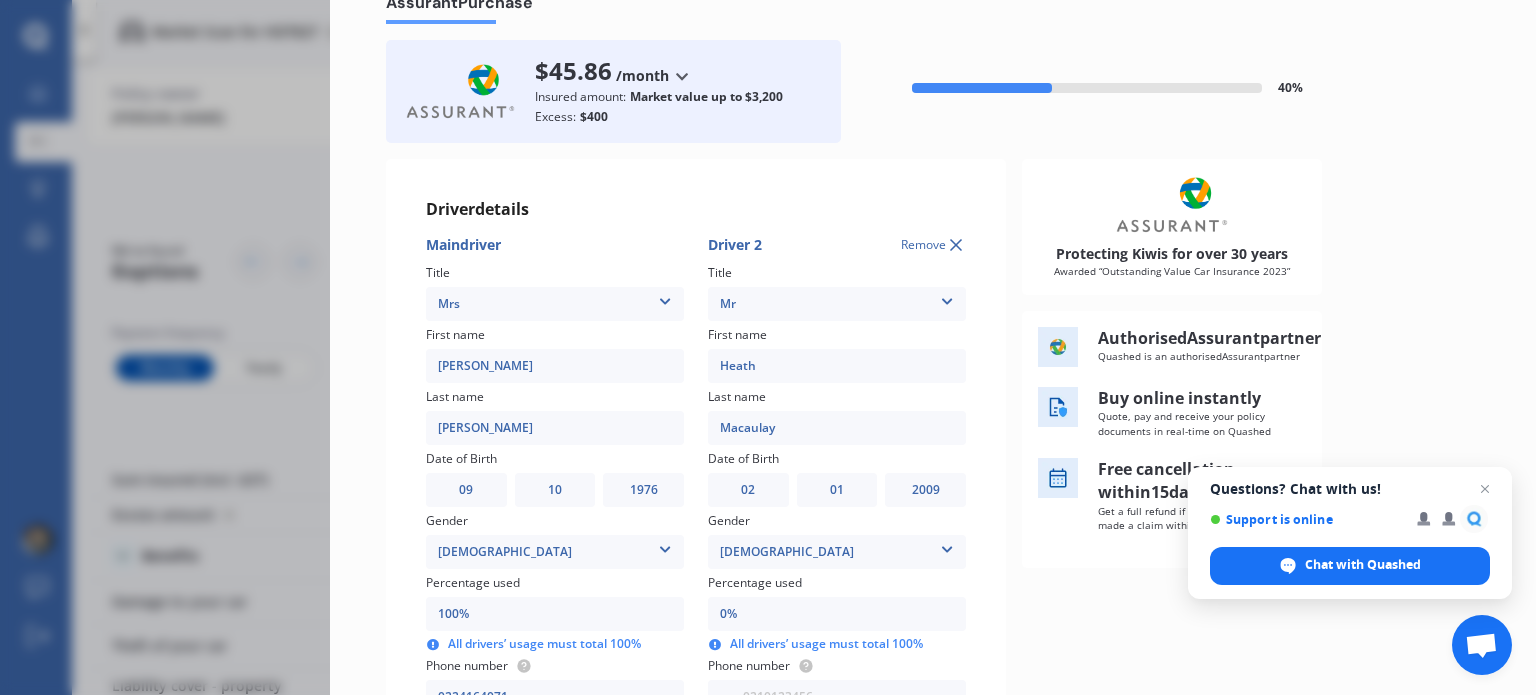 type on "80%" 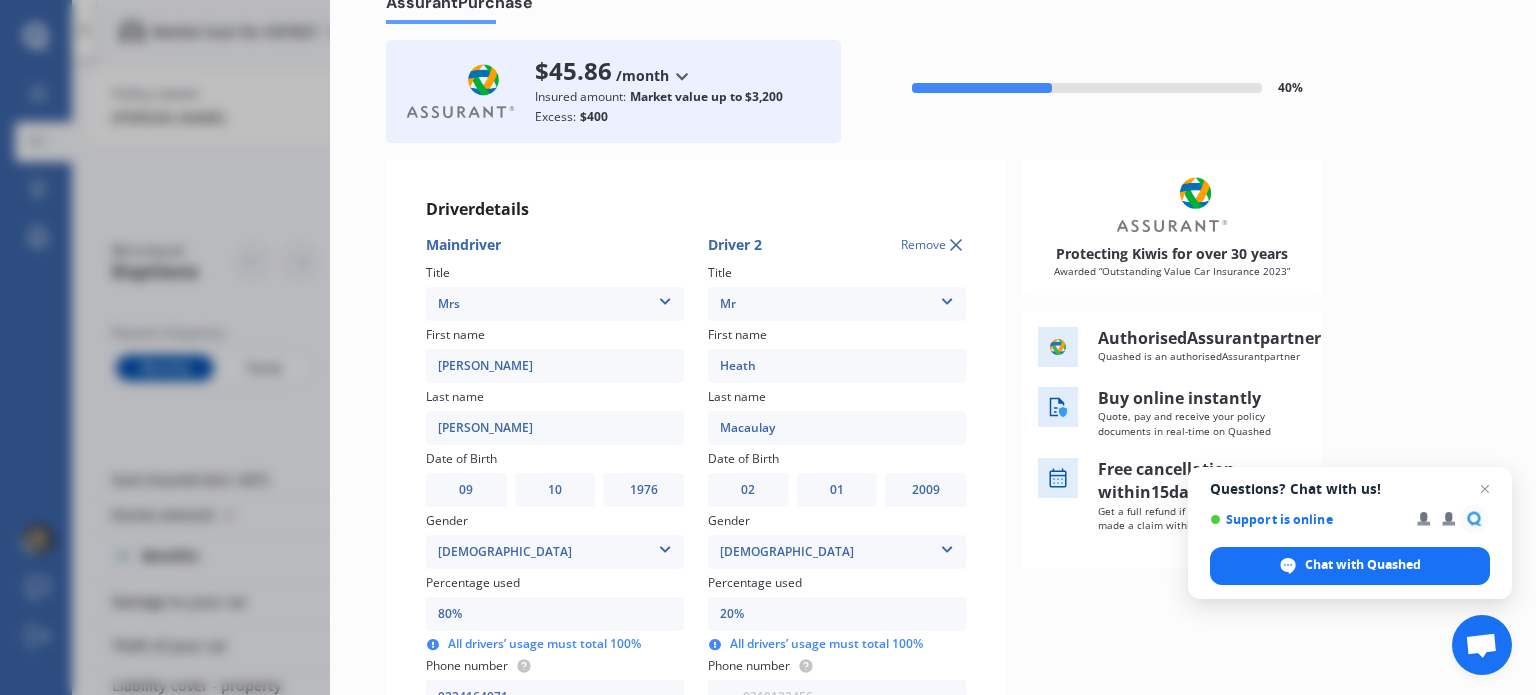 type on "0%" 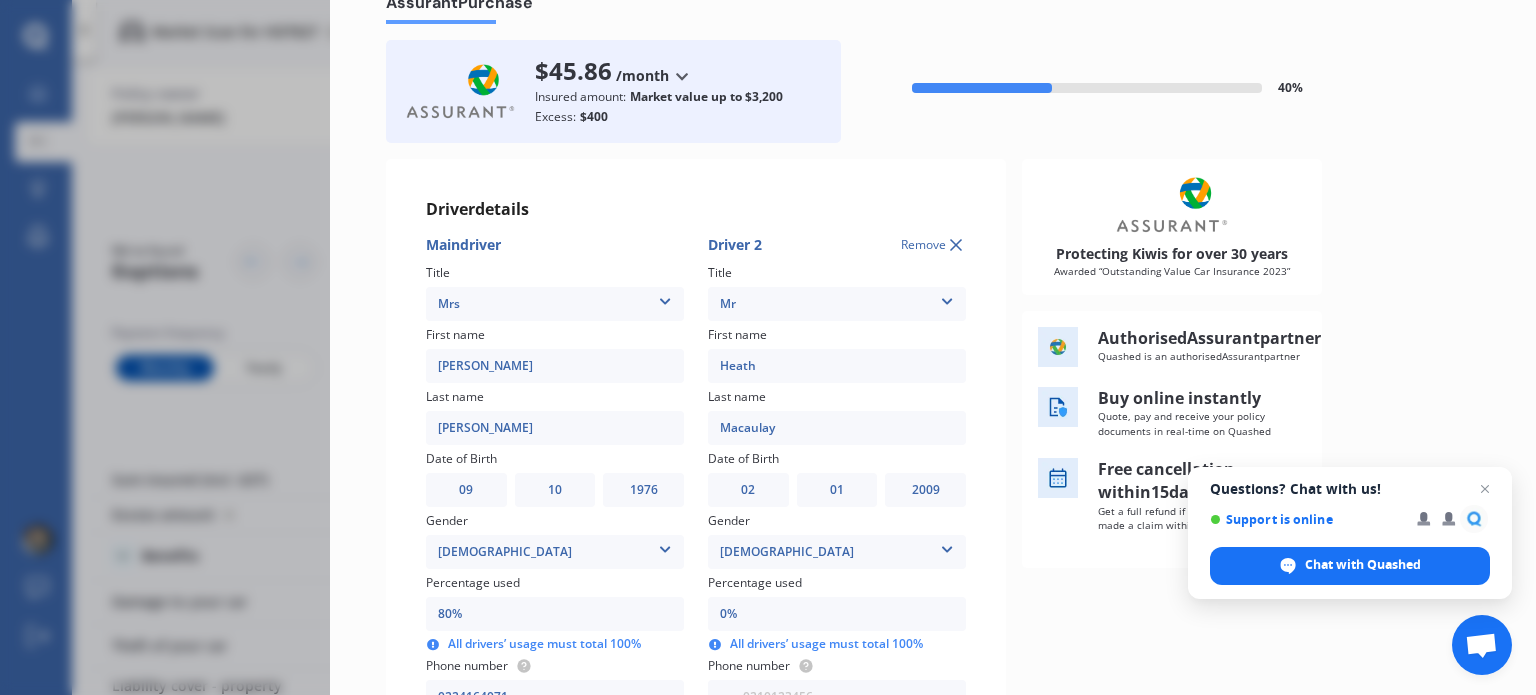 type on "100%" 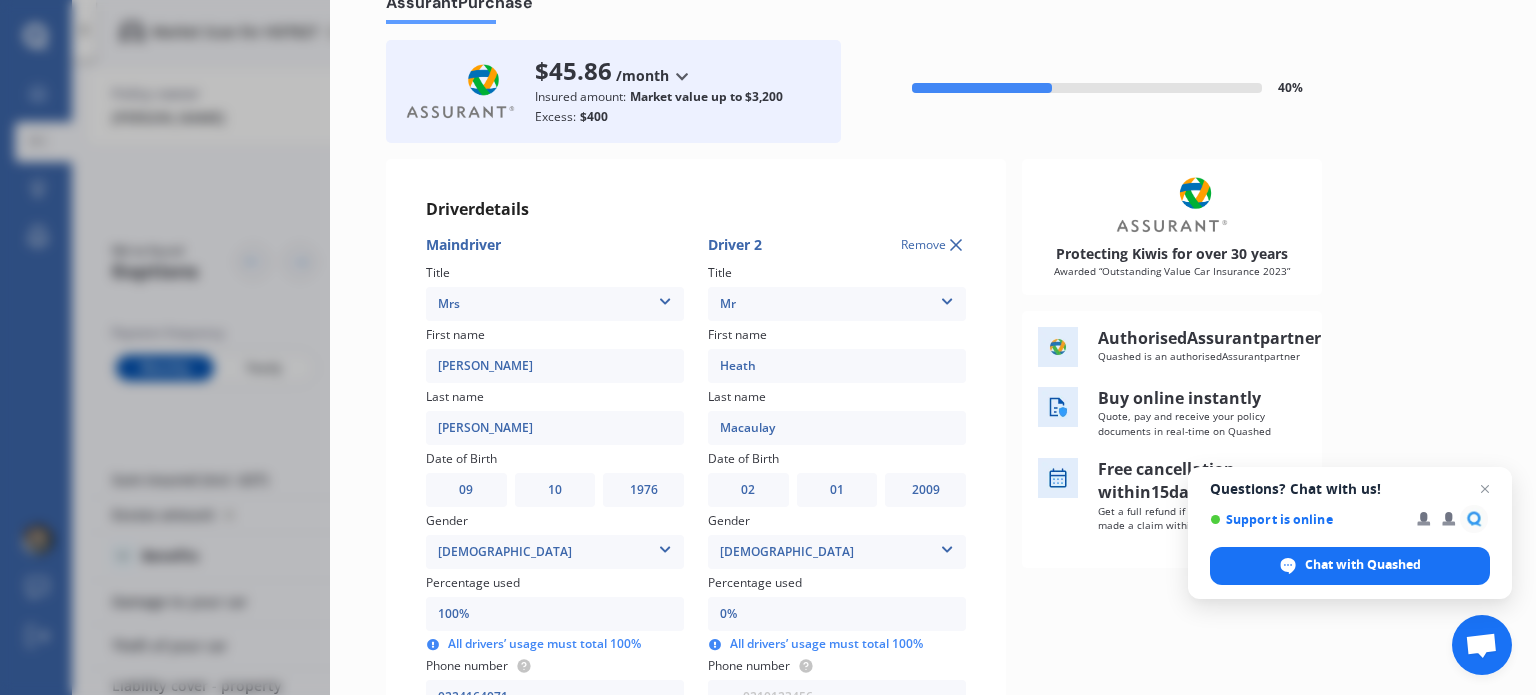 type 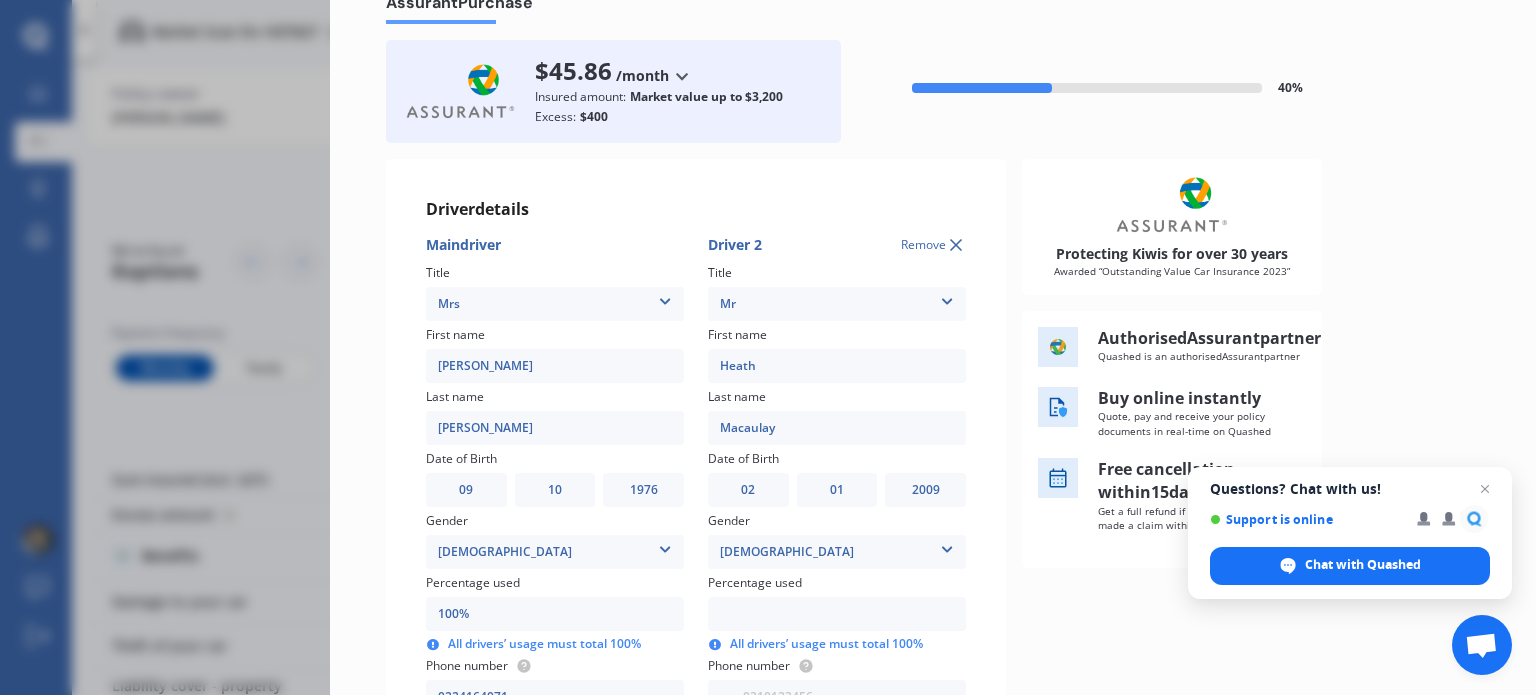 type on "98%" 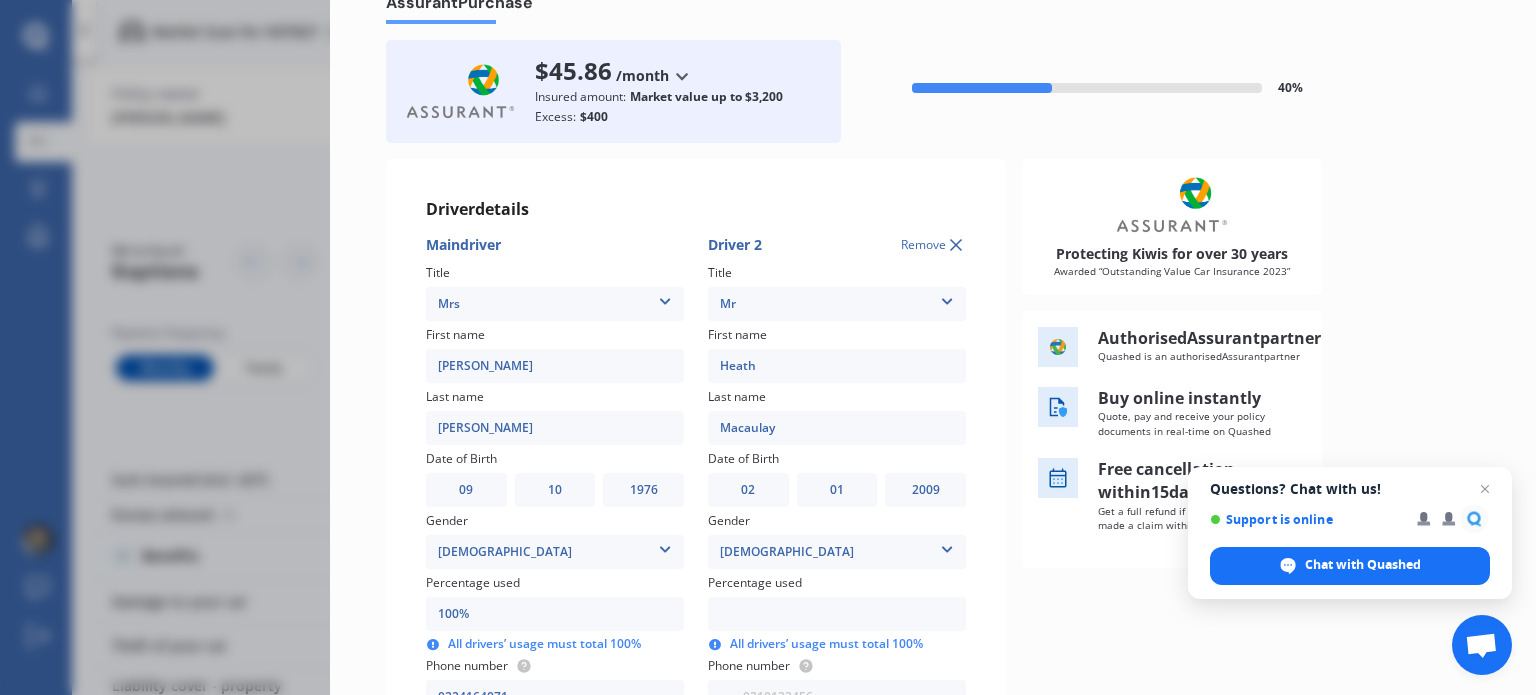 type on "2%" 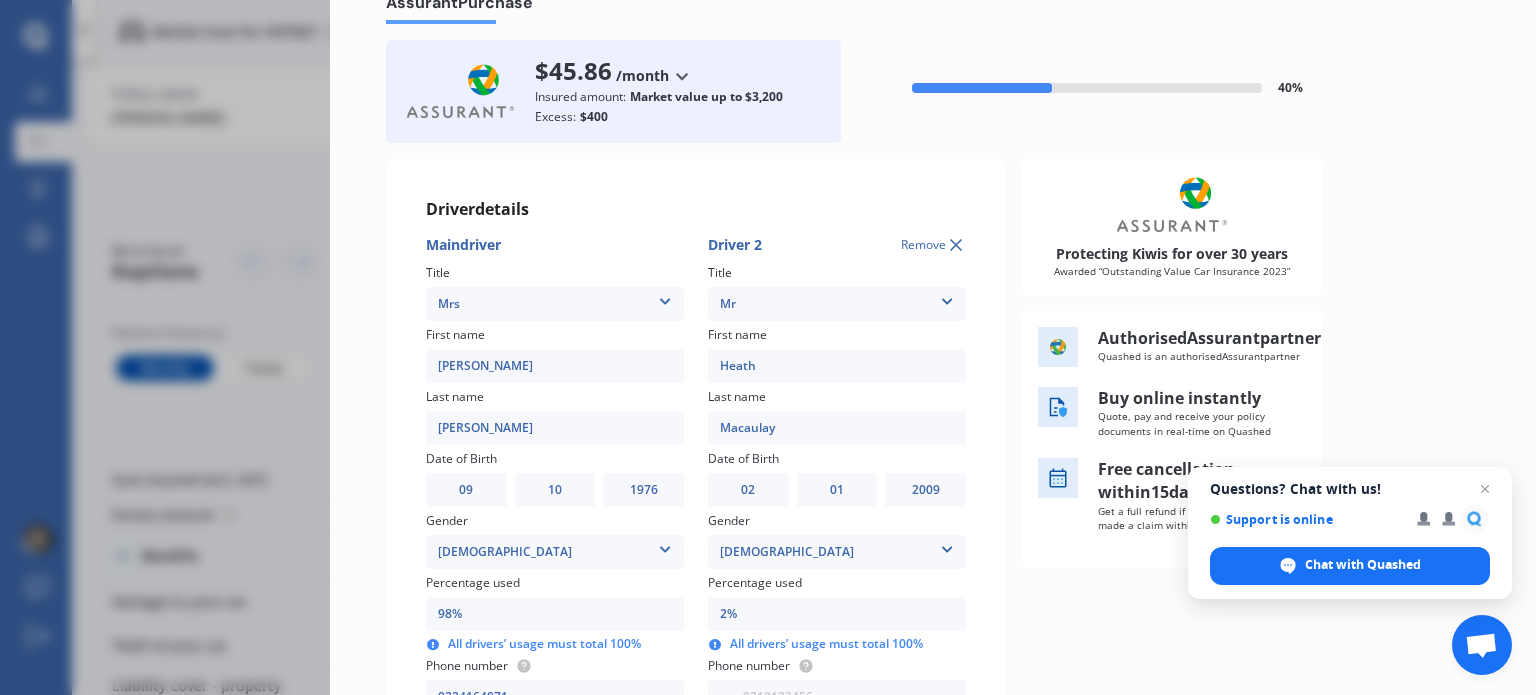 type on "80%" 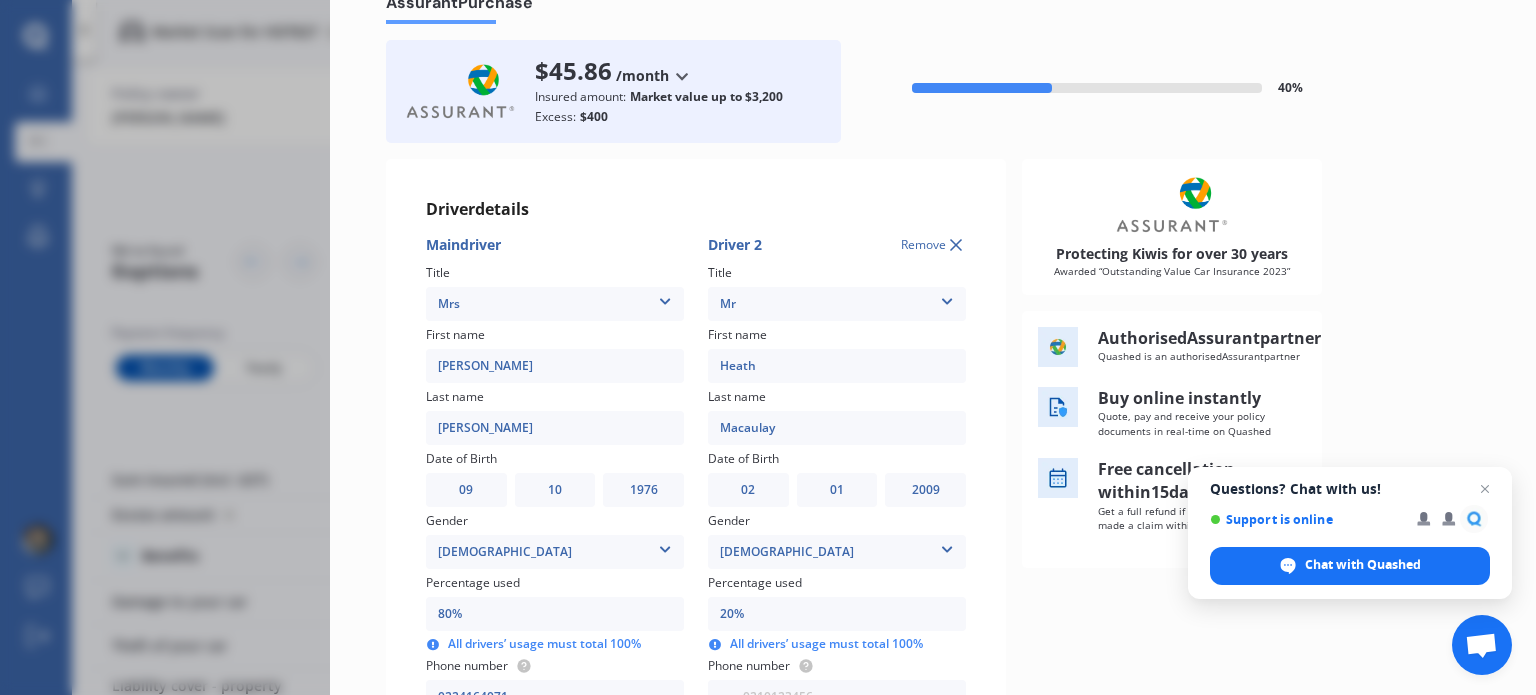 scroll, scrollTop: 146, scrollLeft: 0, axis: vertical 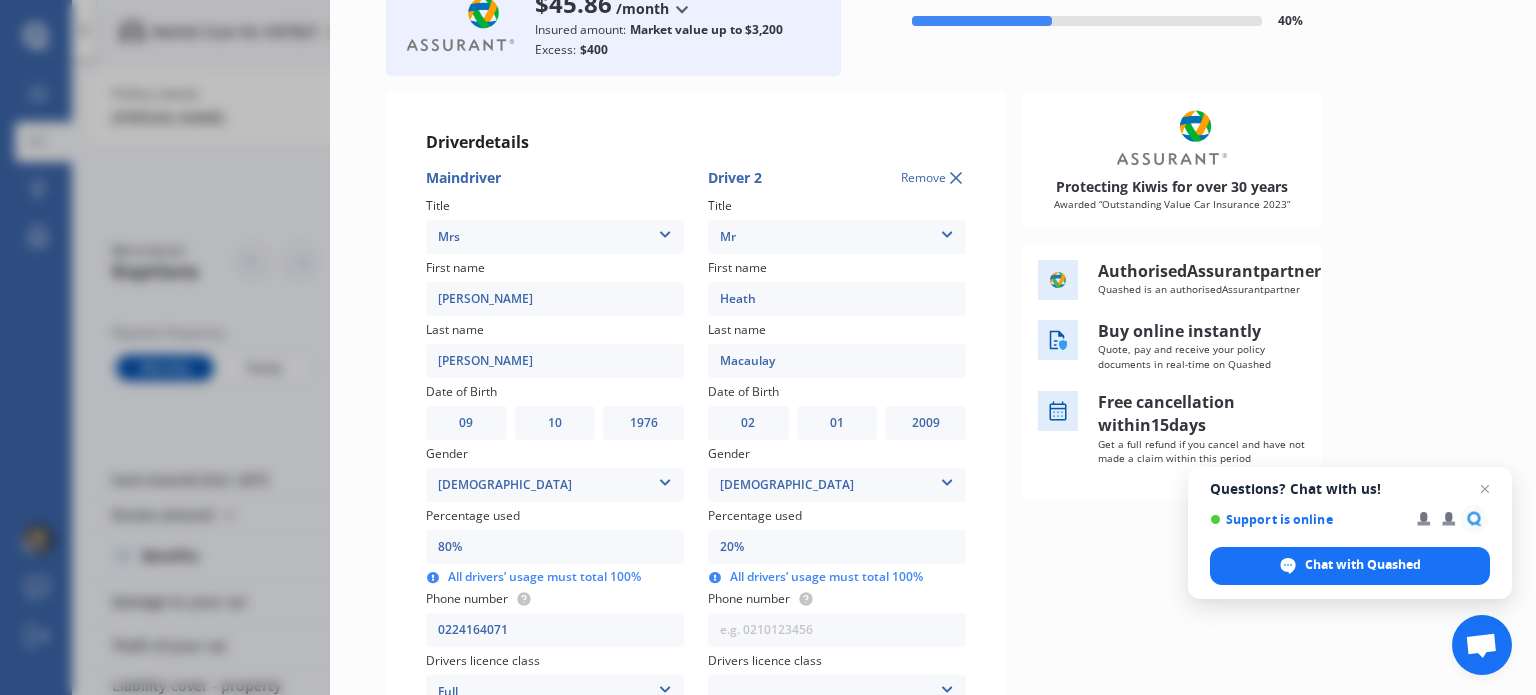 type on "20%" 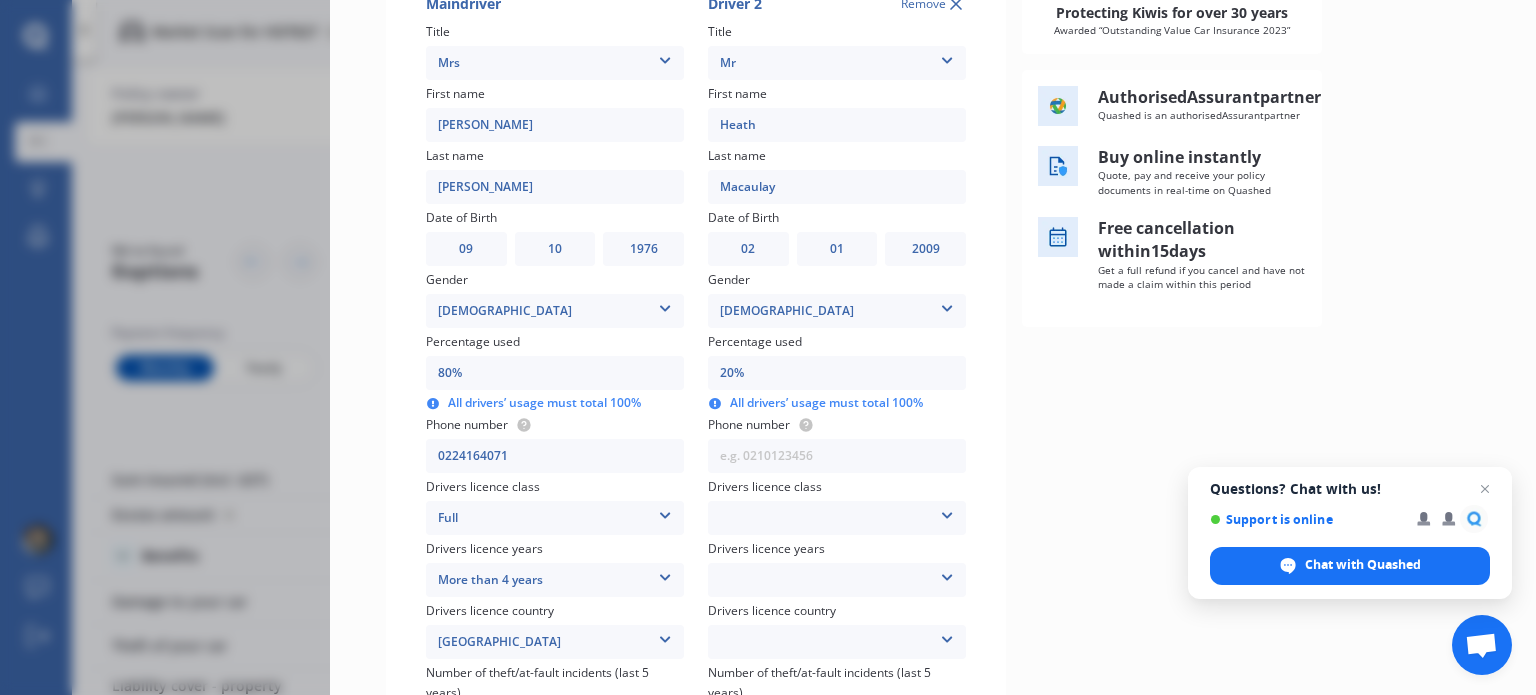 scroll, scrollTop: 324, scrollLeft: 0, axis: vertical 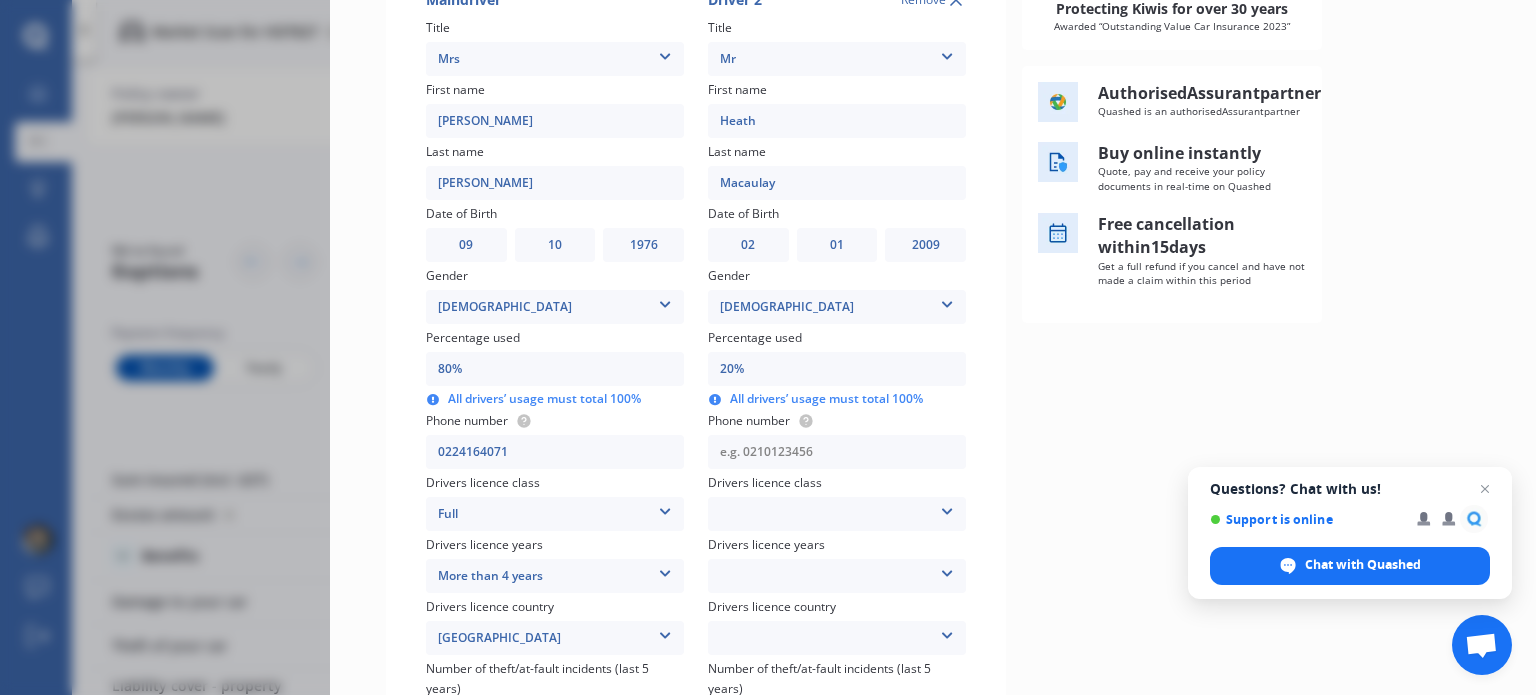 click at bounding box center (837, 452) 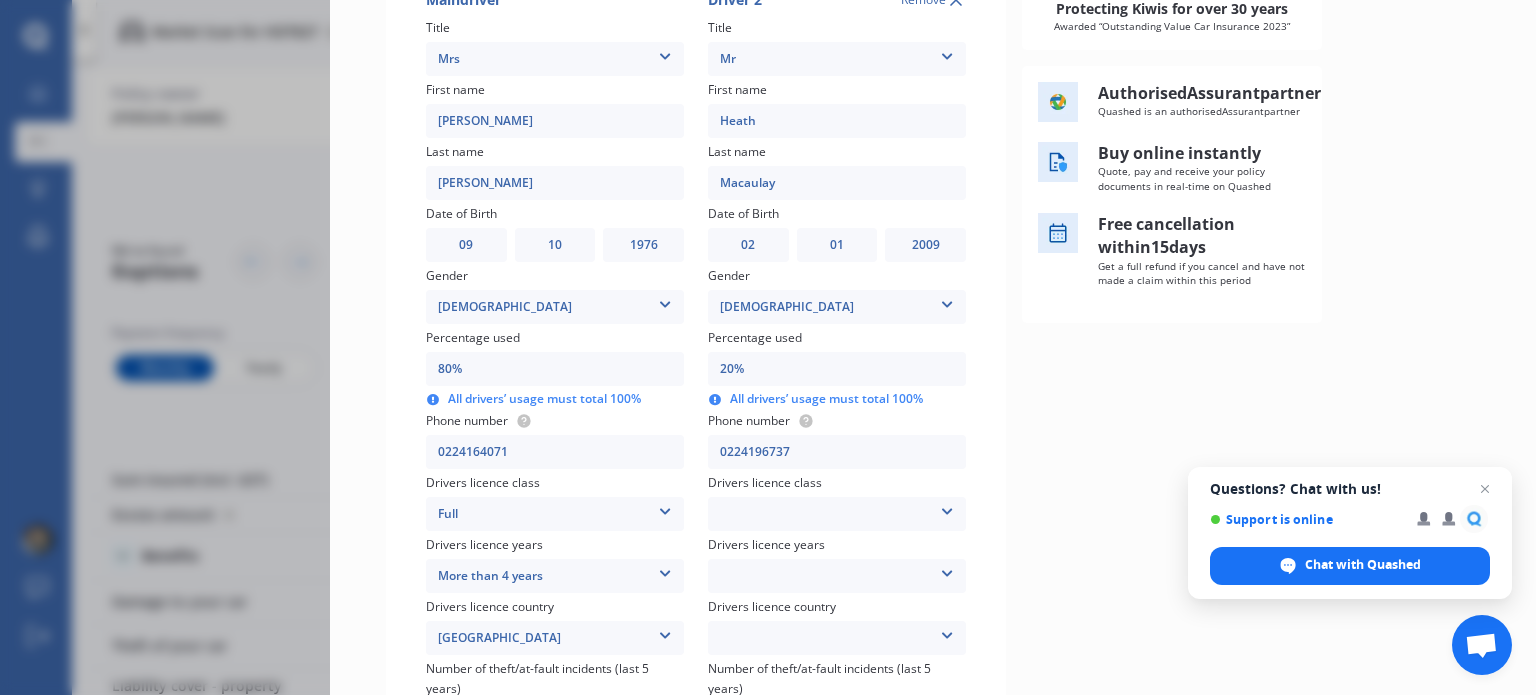 type on "0224196737" 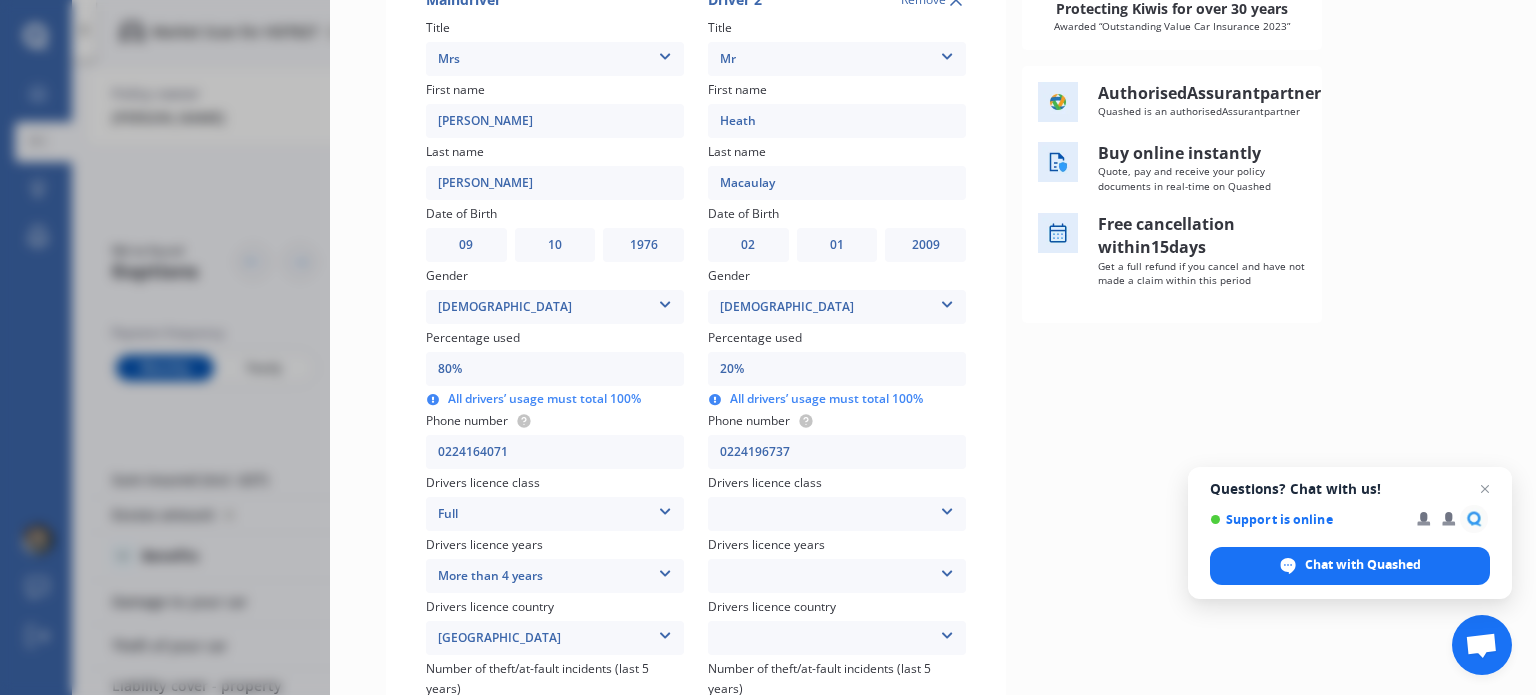 click on "None Learner Restricted Full" at bounding box center [837, 514] 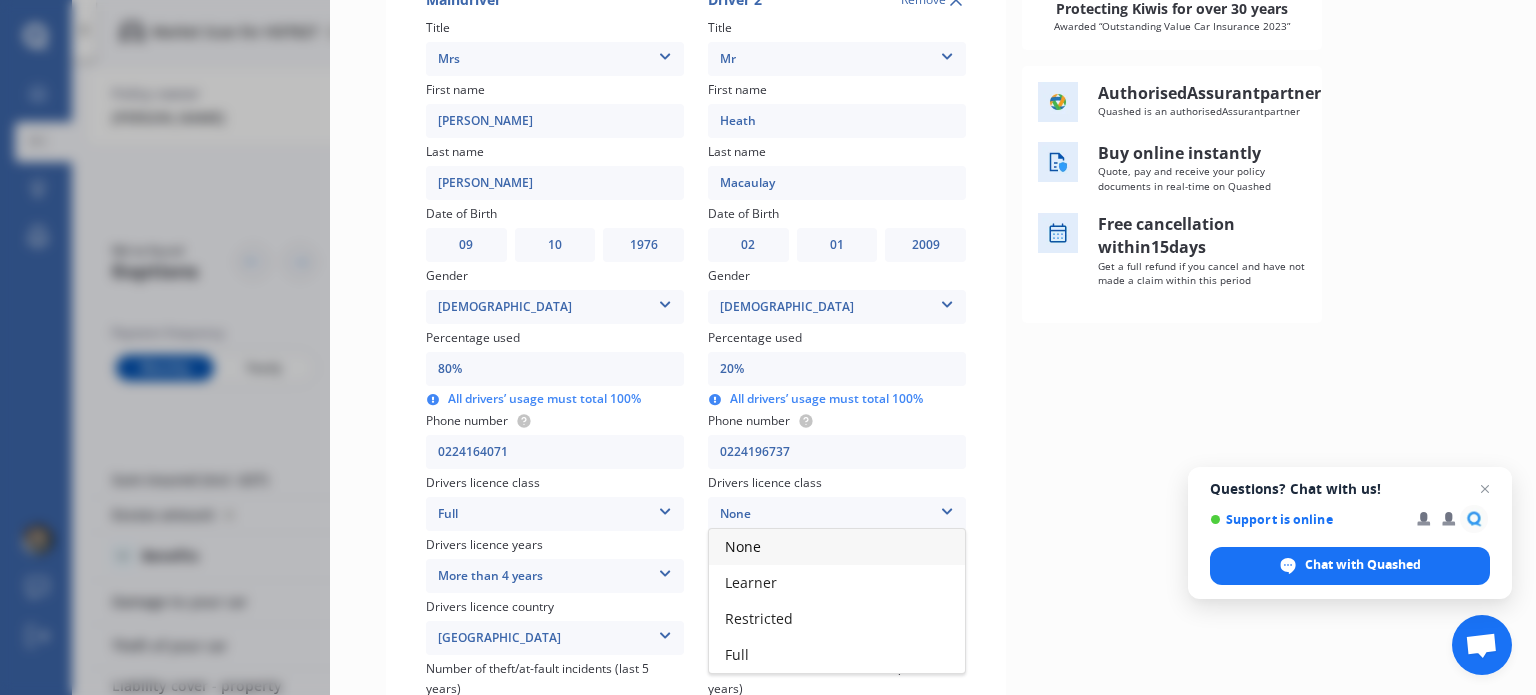click on "Learner" at bounding box center [751, 582] 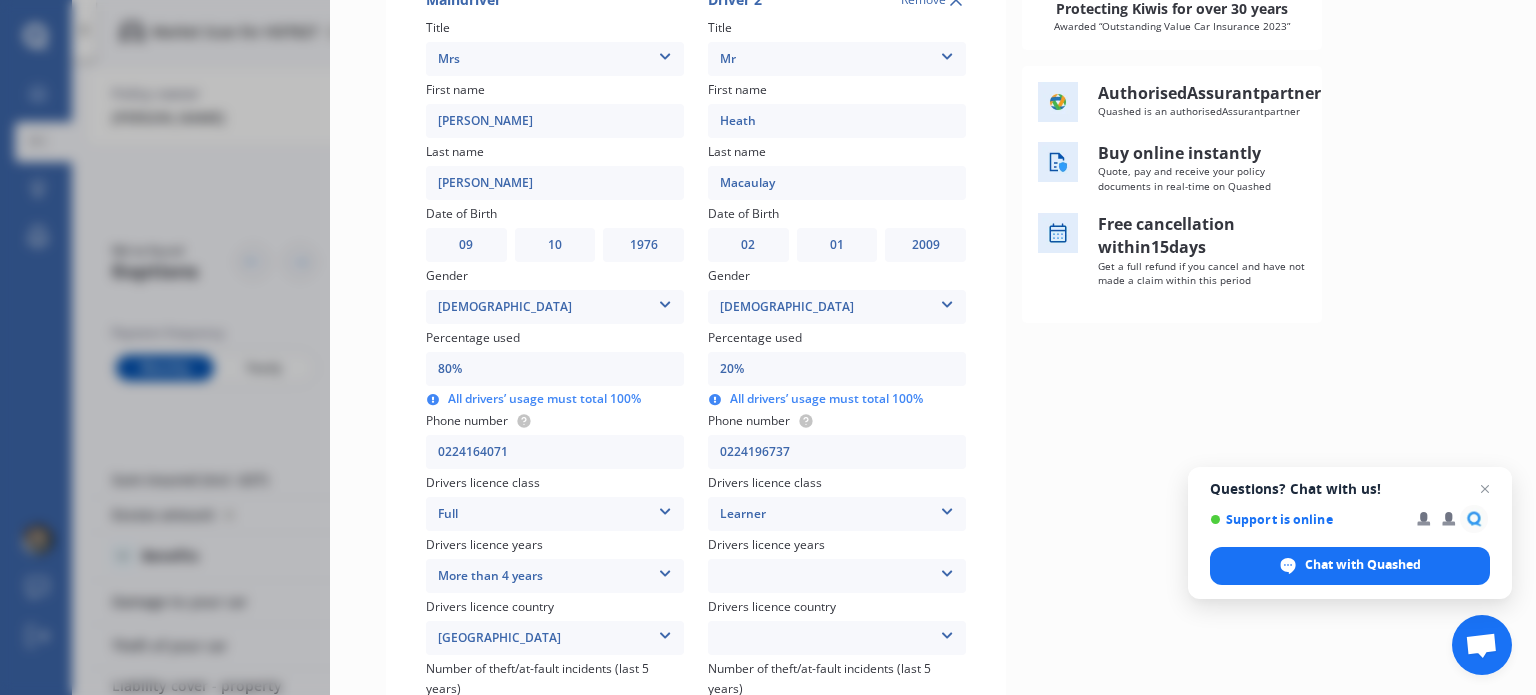 click on "Less than 1 year 1-2 years 2-4 years More than 4 years" at bounding box center [837, 576] 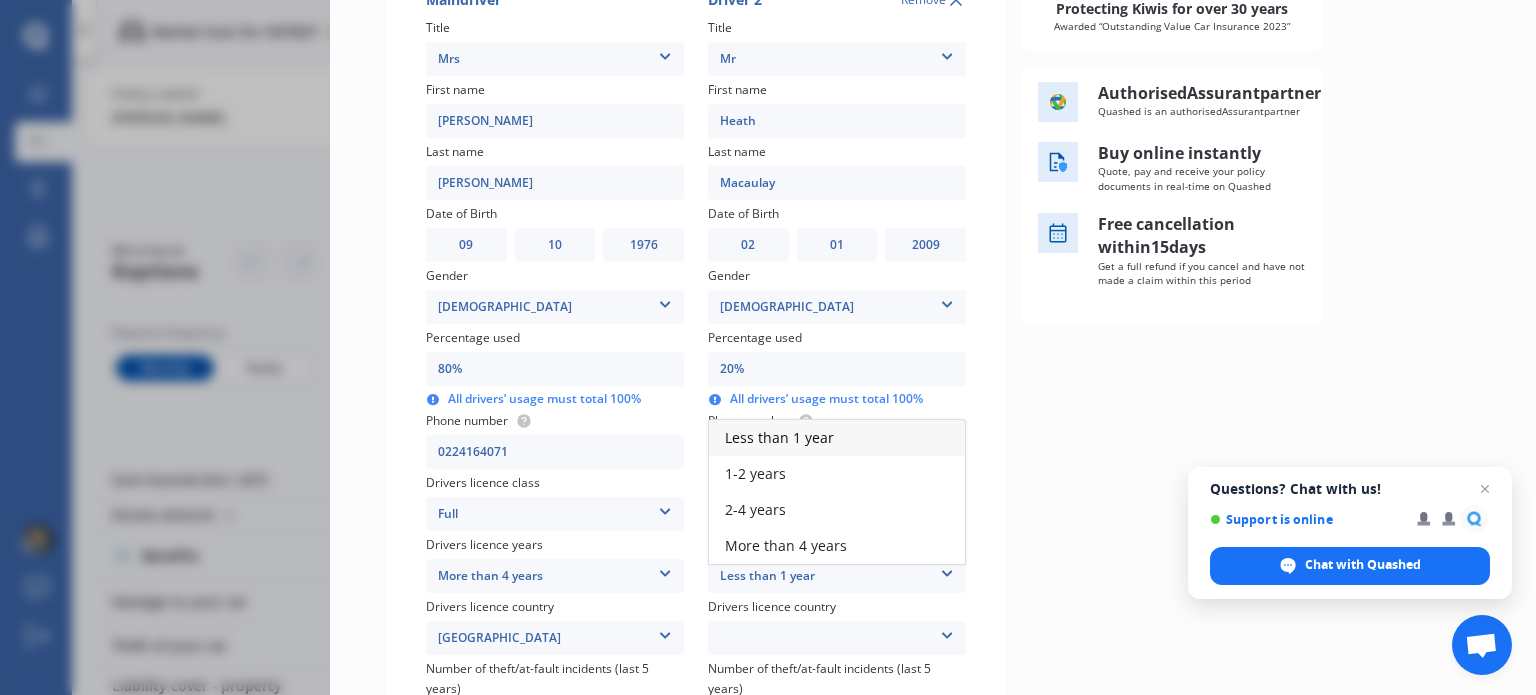 click on "Less than 1 year" at bounding box center (779, 437) 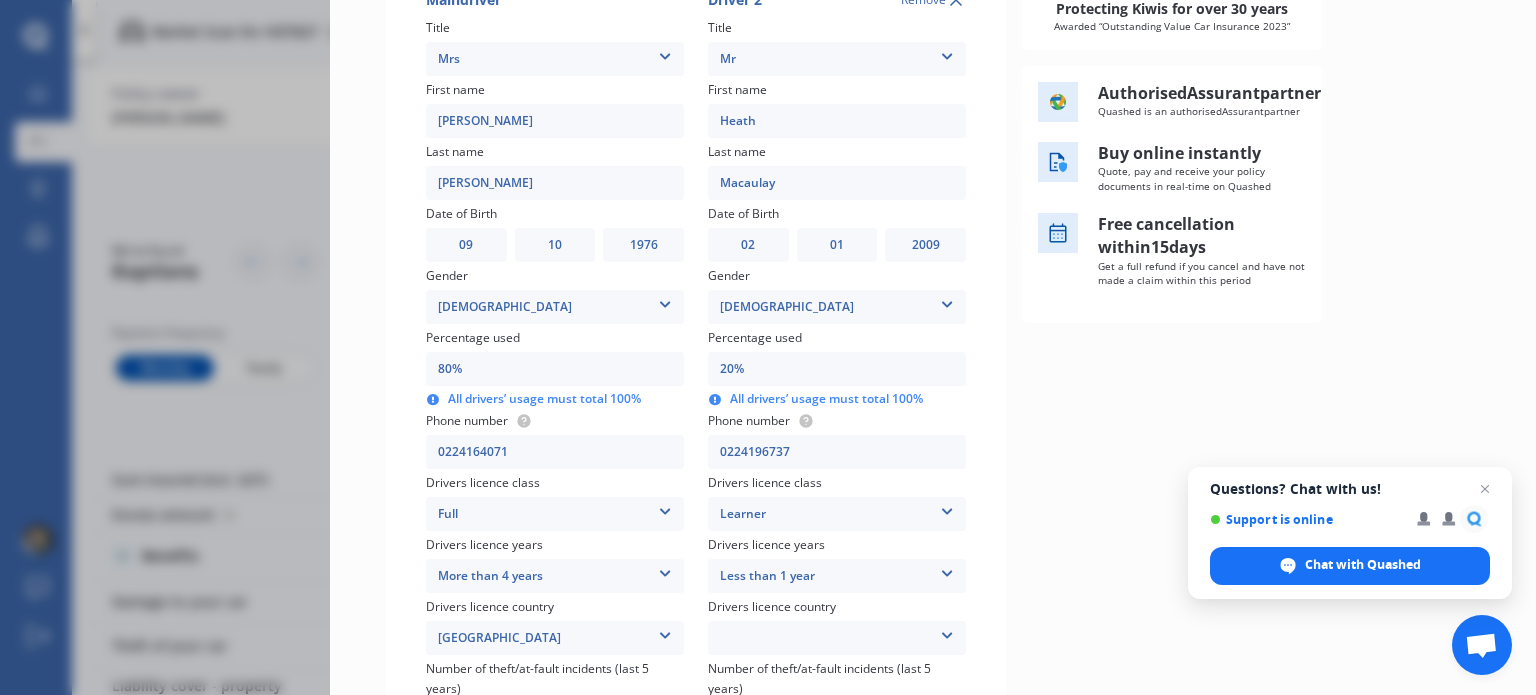 click on "[GEOGRAPHIC_DATA] [GEOGRAPHIC_DATA] [GEOGRAPHIC_DATA] [GEOGRAPHIC_DATA] [GEOGRAPHIC_DATA] [GEOGRAPHIC_DATA] [GEOGRAPHIC_DATA] [GEOGRAPHIC_DATA] Other Country Not Applicable [GEOGRAPHIC_DATA] [GEOGRAPHIC_DATA] Nations" at bounding box center [837, 638] 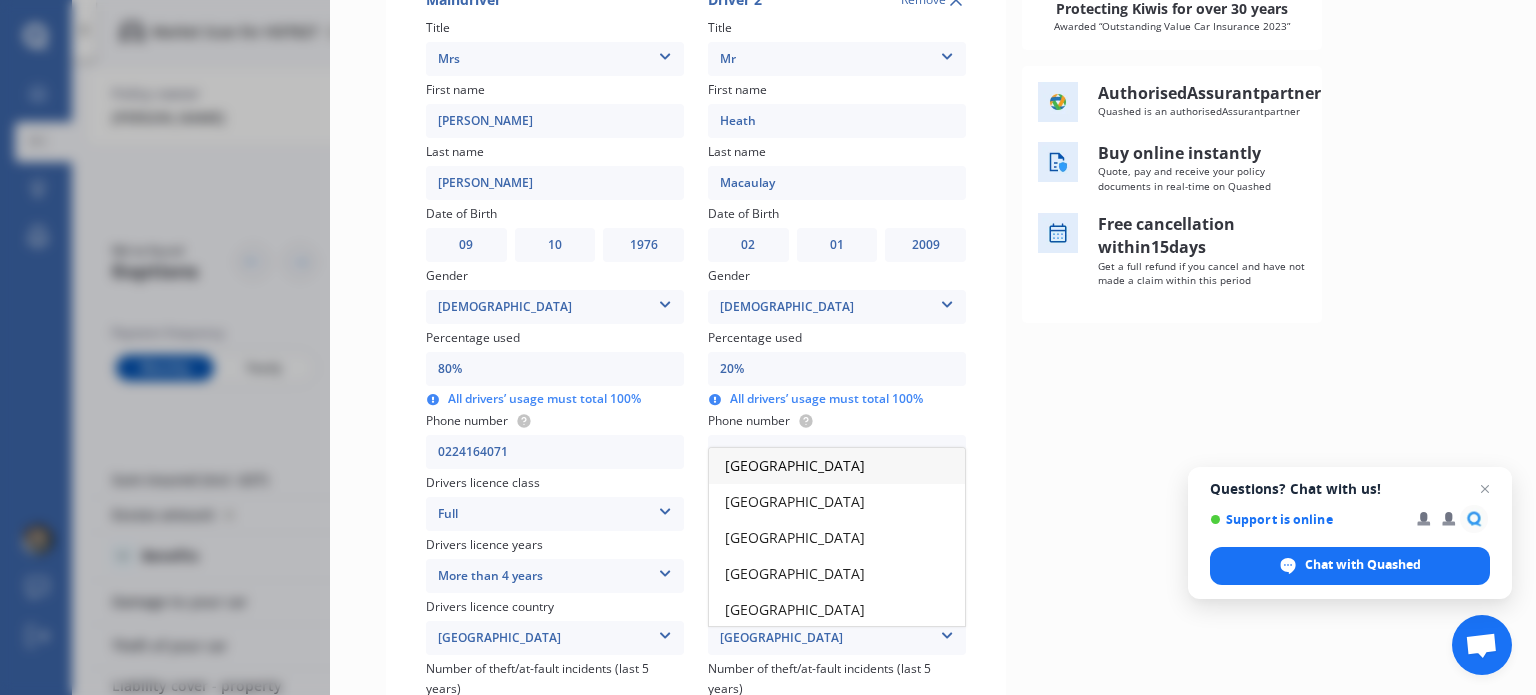 click on "[GEOGRAPHIC_DATA]" at bounding box center [795, 465] 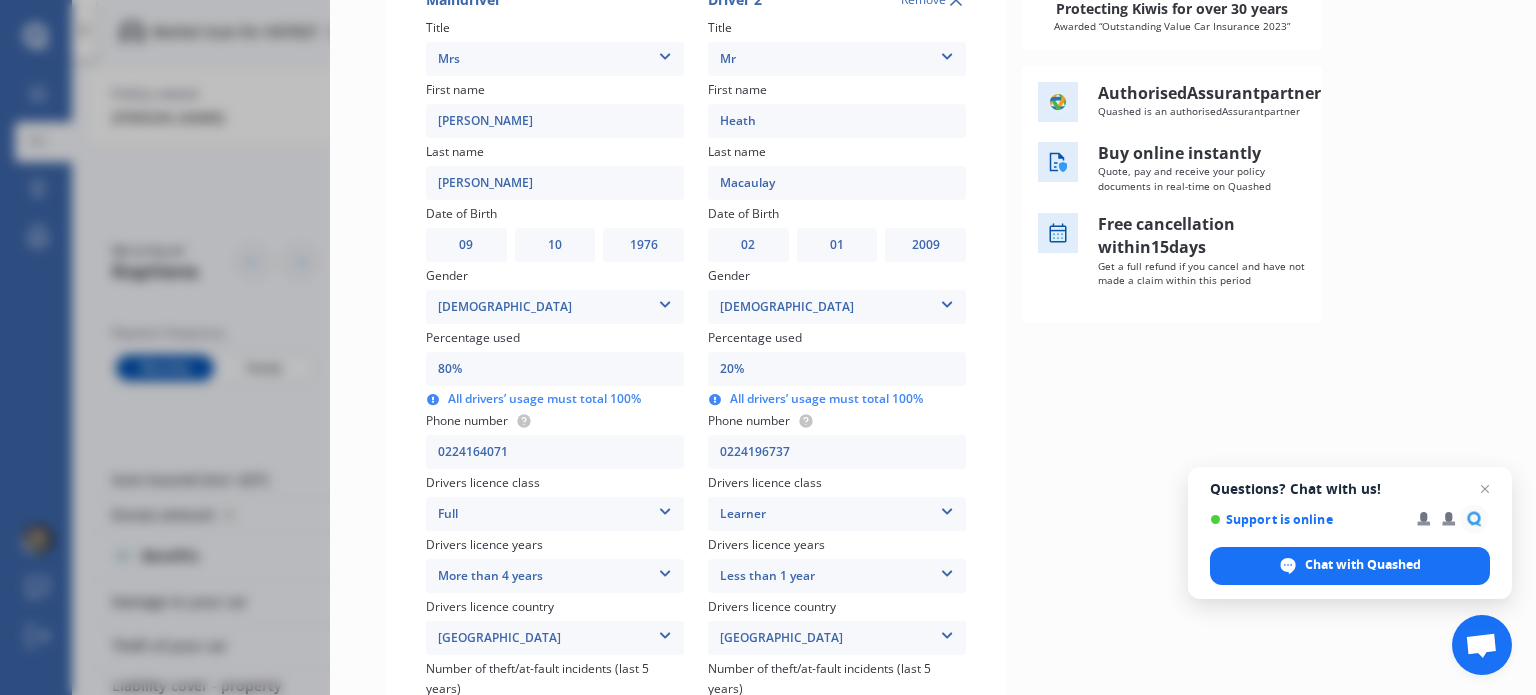 click on "Protecting Kiwis for over 30 years Awarded “Outstanding Value Car Insurance 2023” Authorised  Assurant  partner Quashed is an authorised  Assurant  partner Buy online instantly Quote, pay and receive your policy documents in real-time on Quashed Free cancellation [DATE] Get a full refund if you cancel and have not made a claim within this period" at bounding box center (1251, 378) 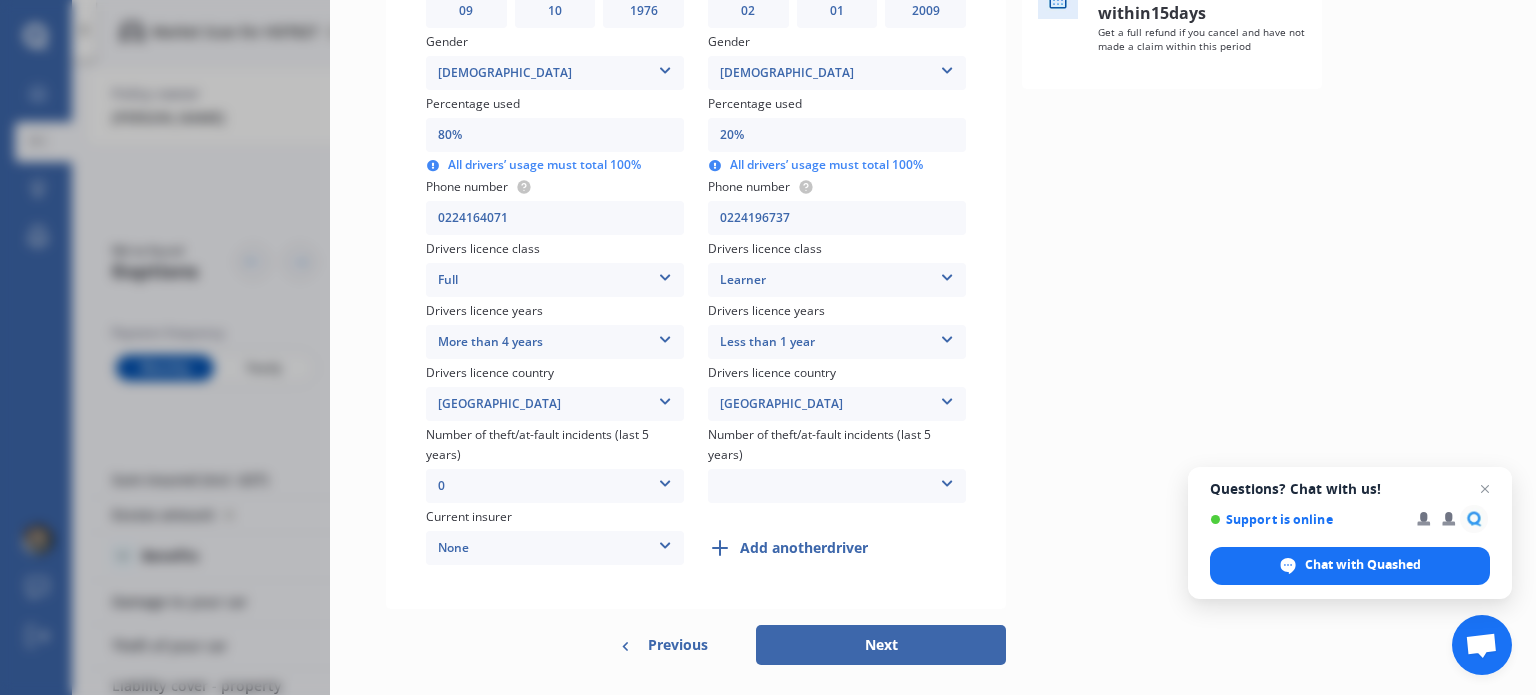 scroll, scrollTop: 608, scrollLeft: 0, axis: vertical 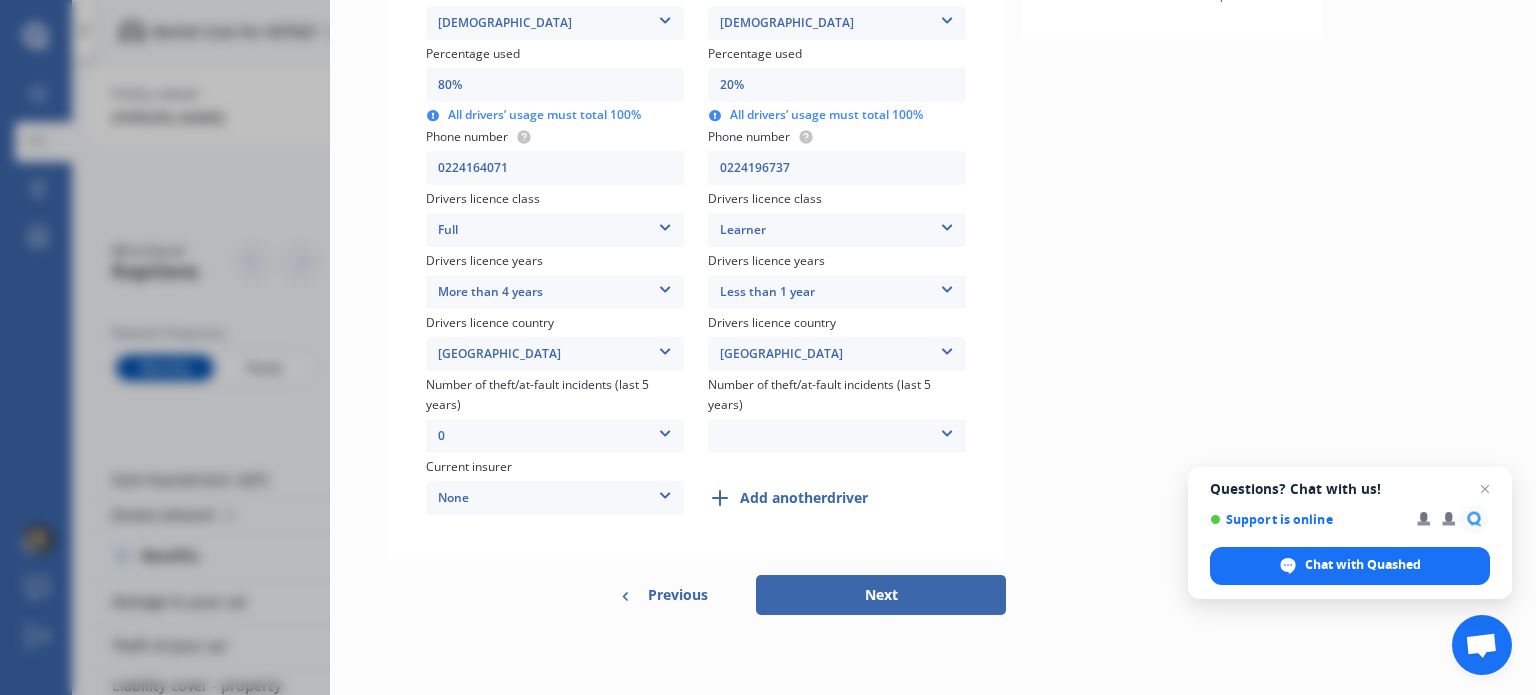 click at bounding box center [947, 430] 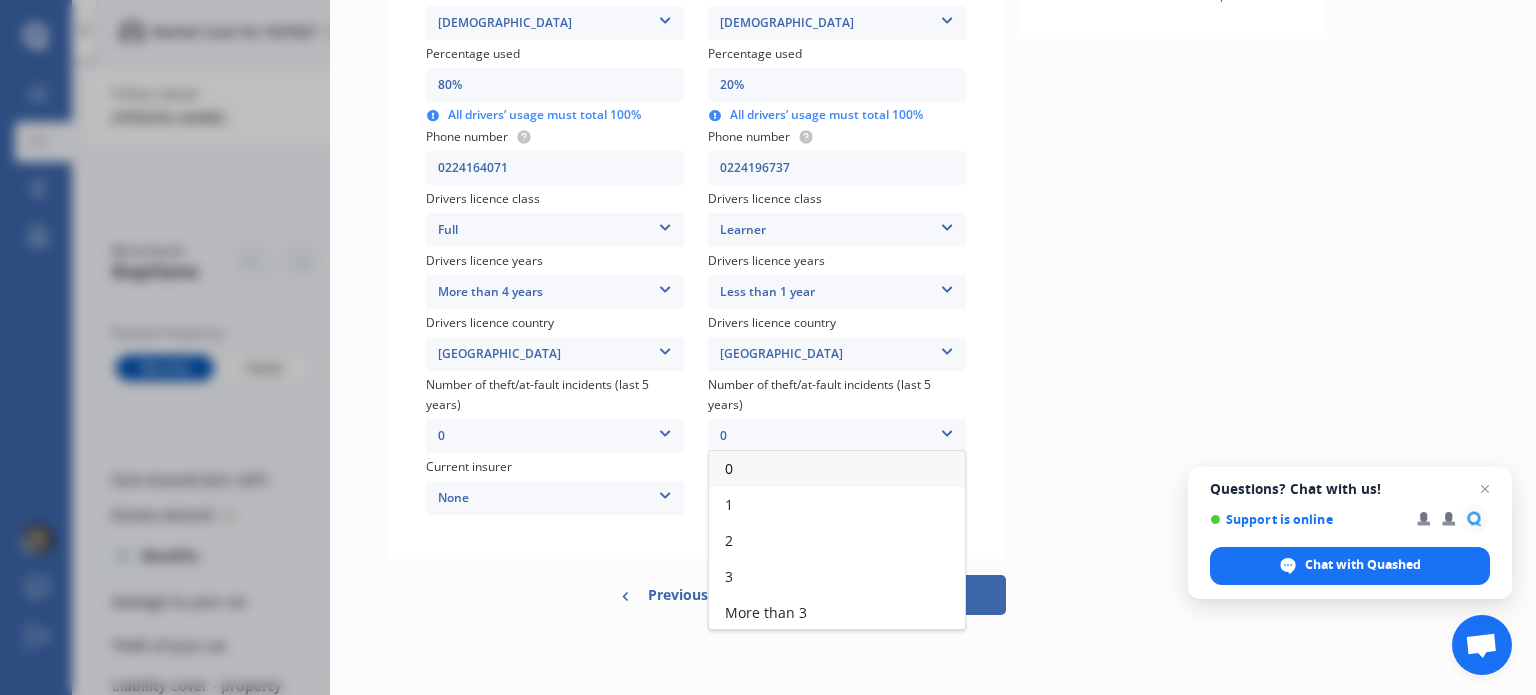 click on "0" at bounding box center [729, 468] 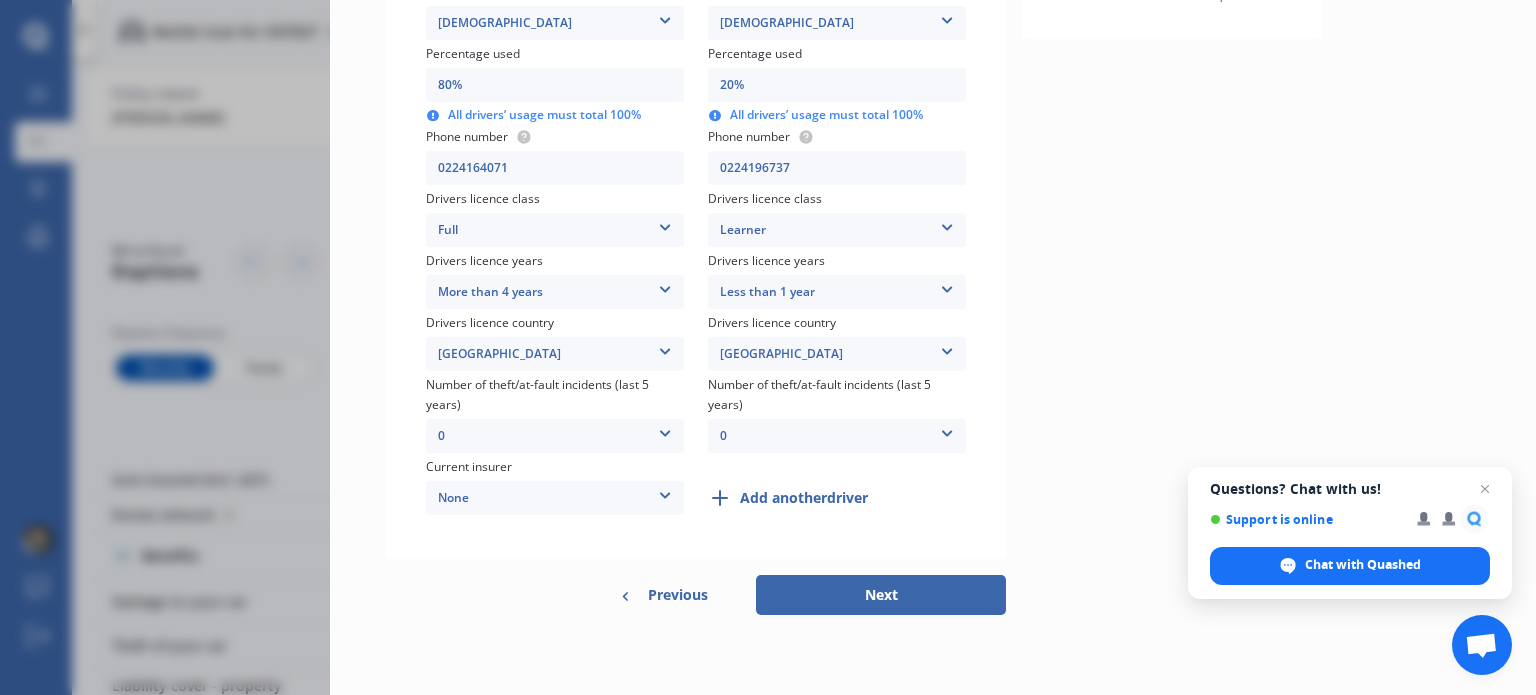 click on "Next" at bounding box center [881, 595] 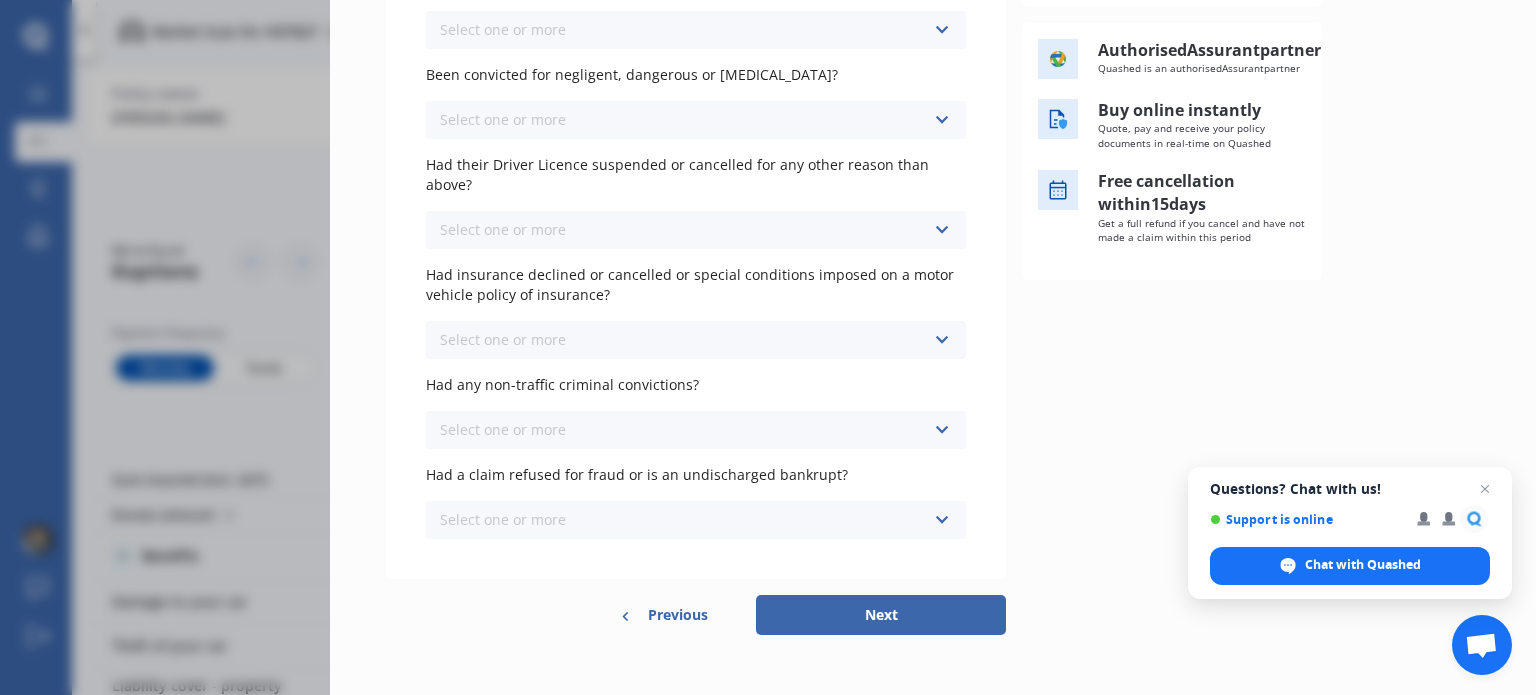 scroll, scrollTop: 0, scrollLeft: 0, axis: both 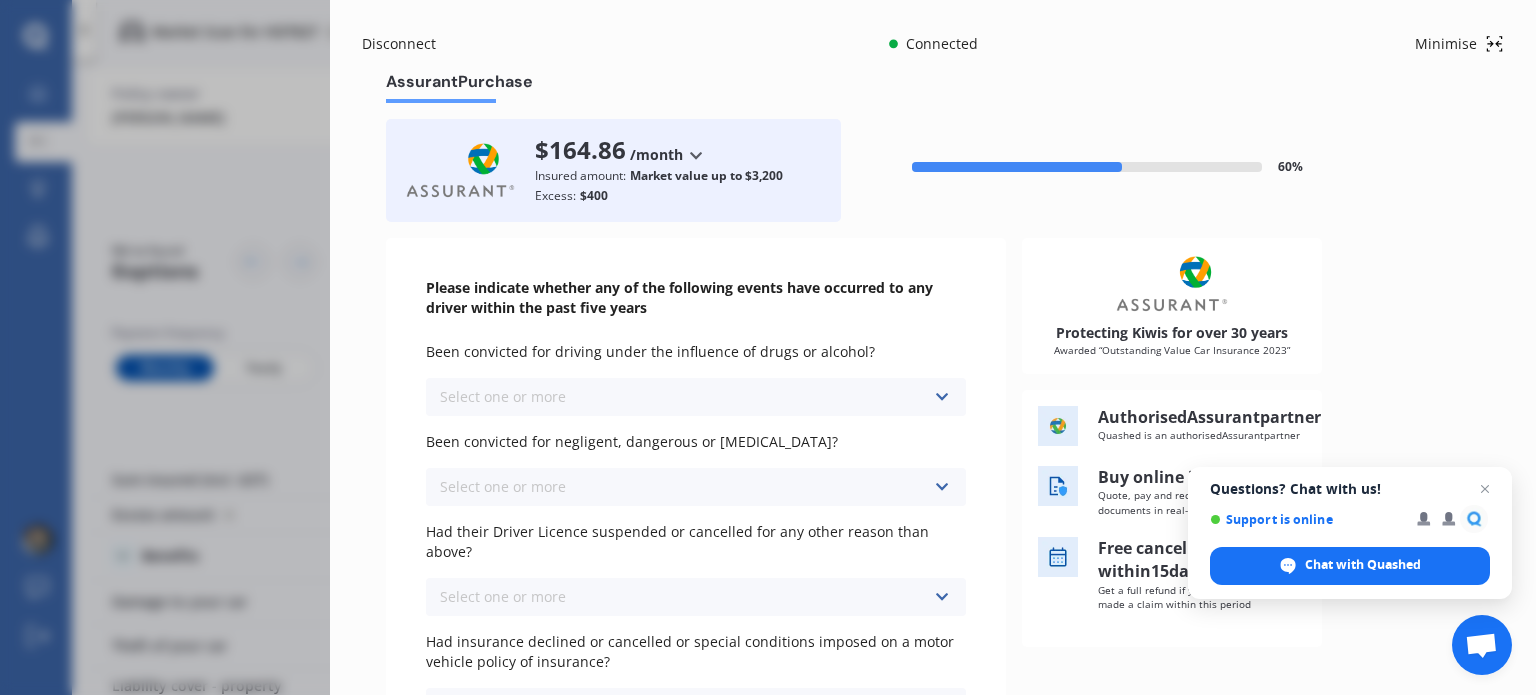 click on "Disconnect" at bounding box center (410, 44) 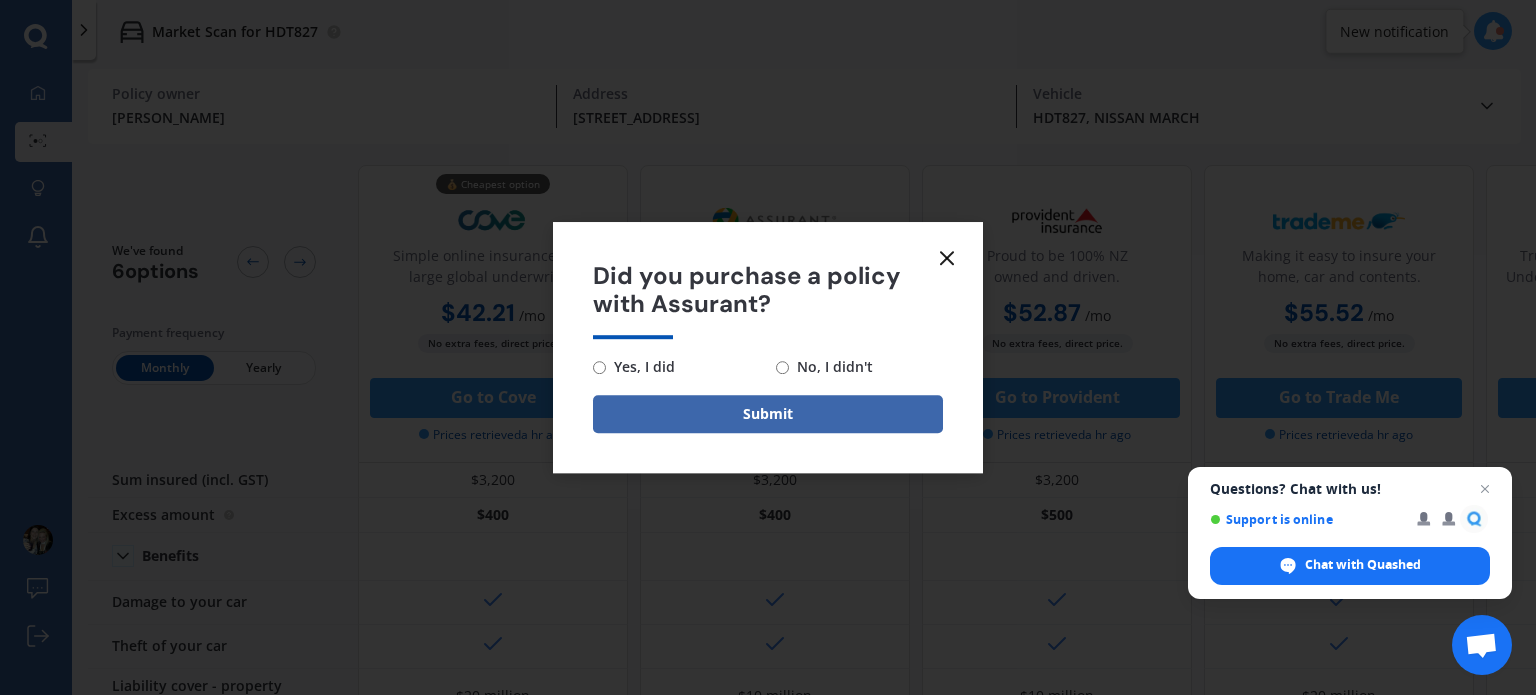 click on "No, I didn't" at bounding box center [831, 367] 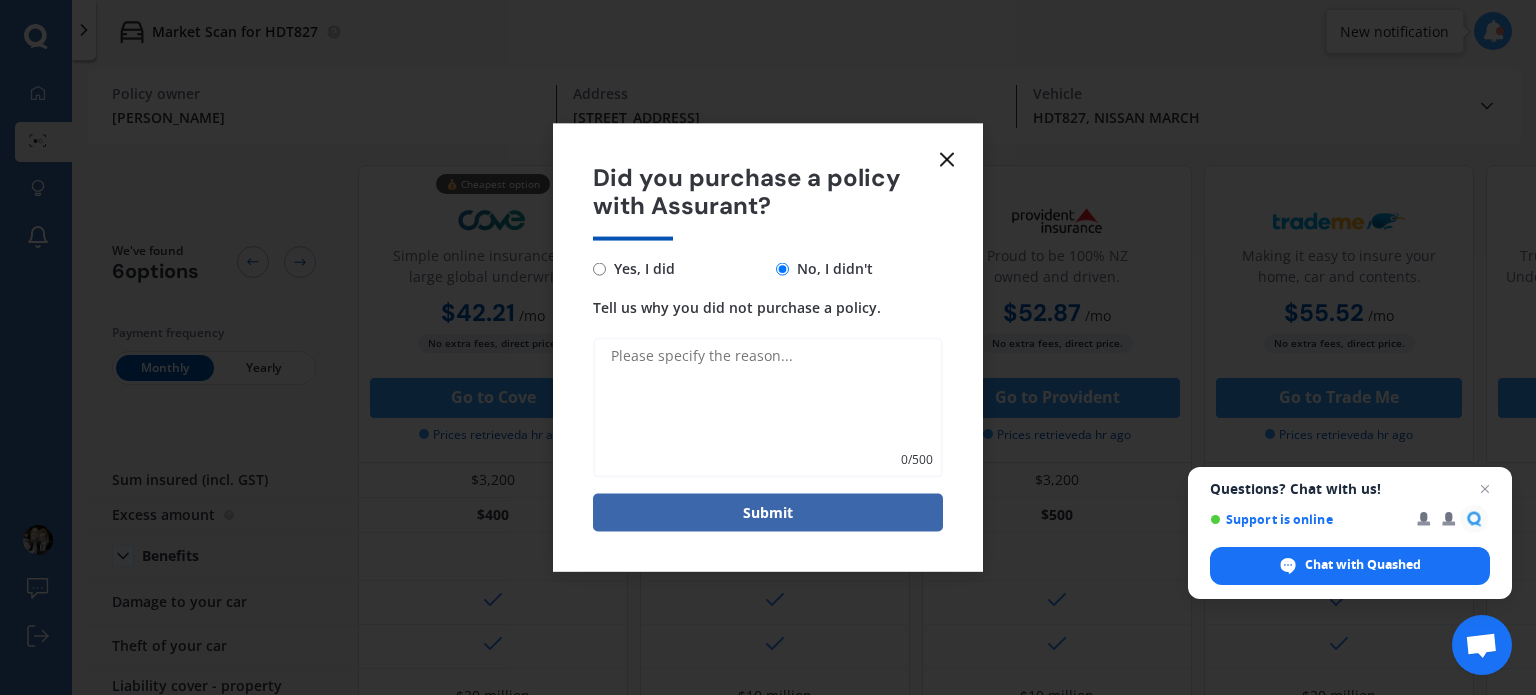 click on "Tell us why you did not purchase a policy." at bounding box center [768, 408] 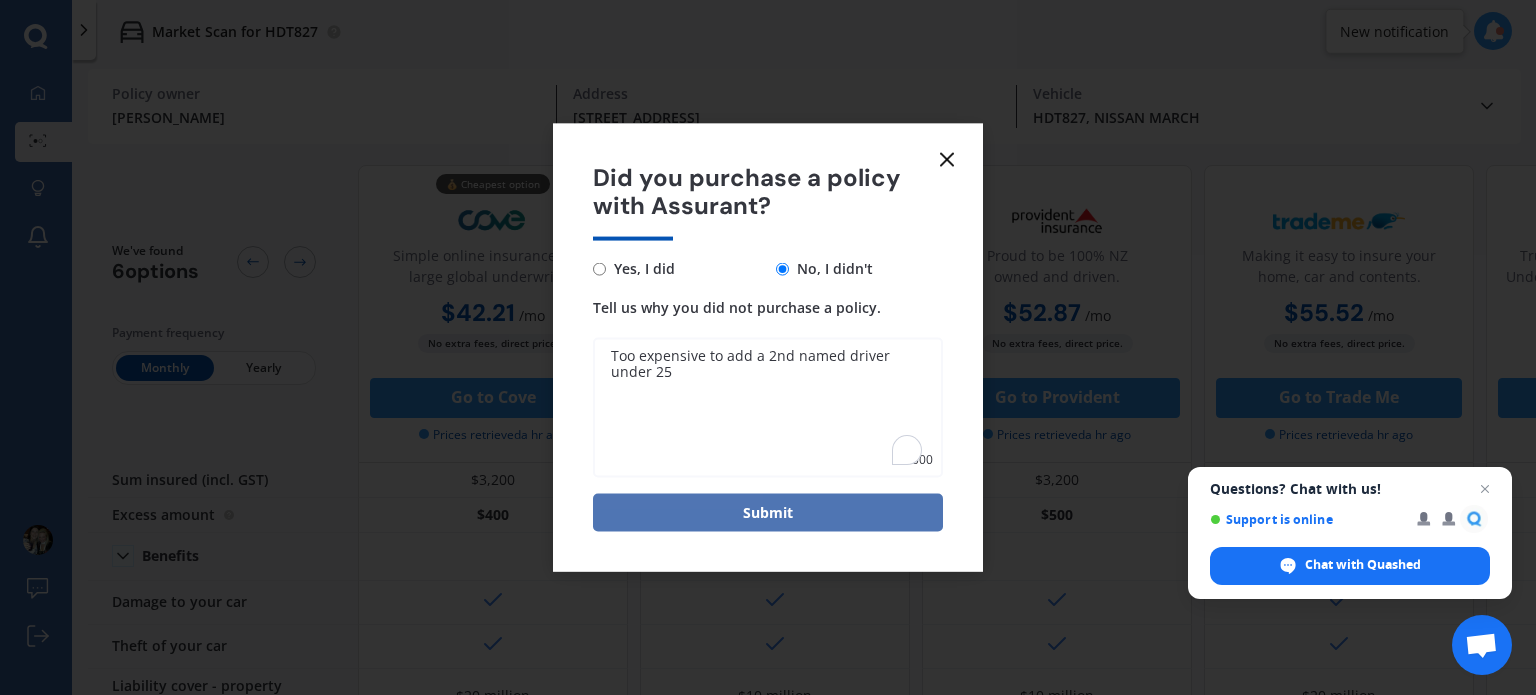 type on "Too expensive to add a 2nd named driver under 25" 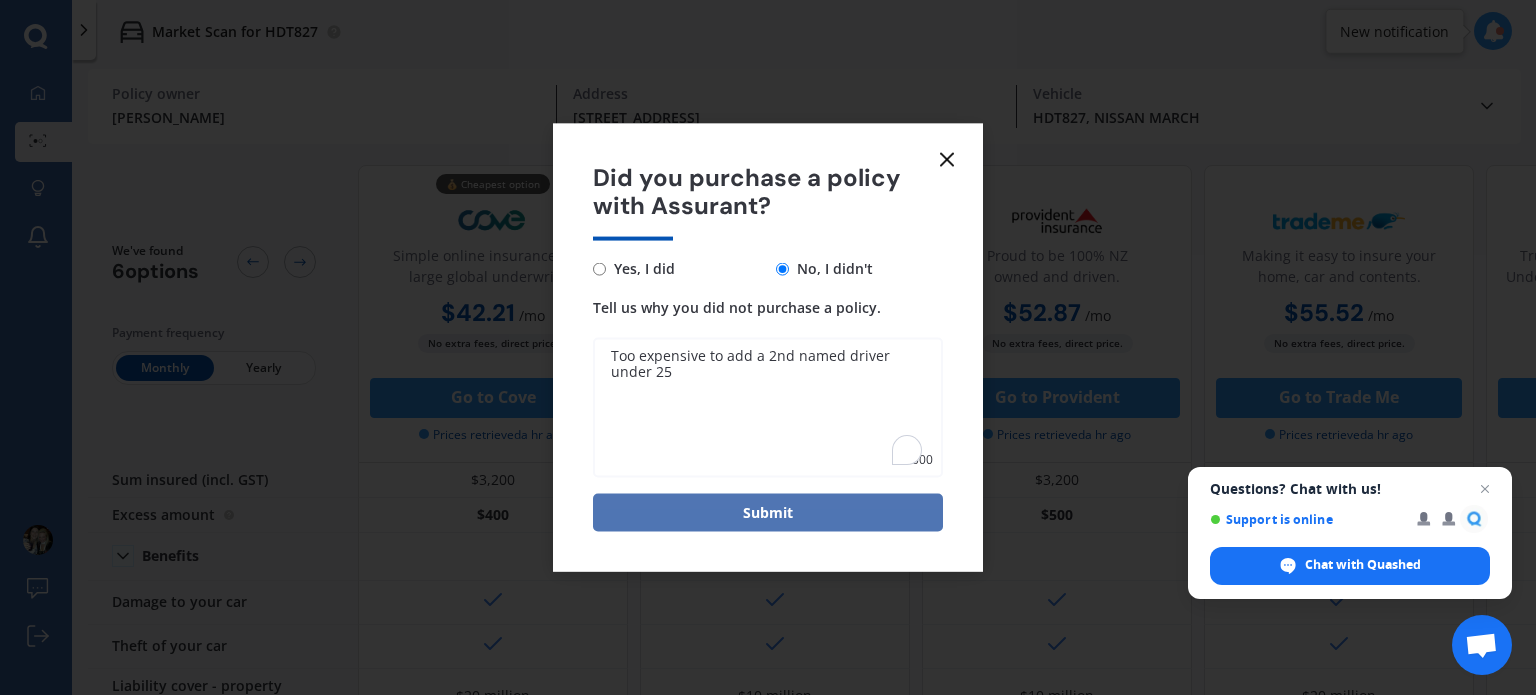 click on "Submit" at bounding box center (768, 513) 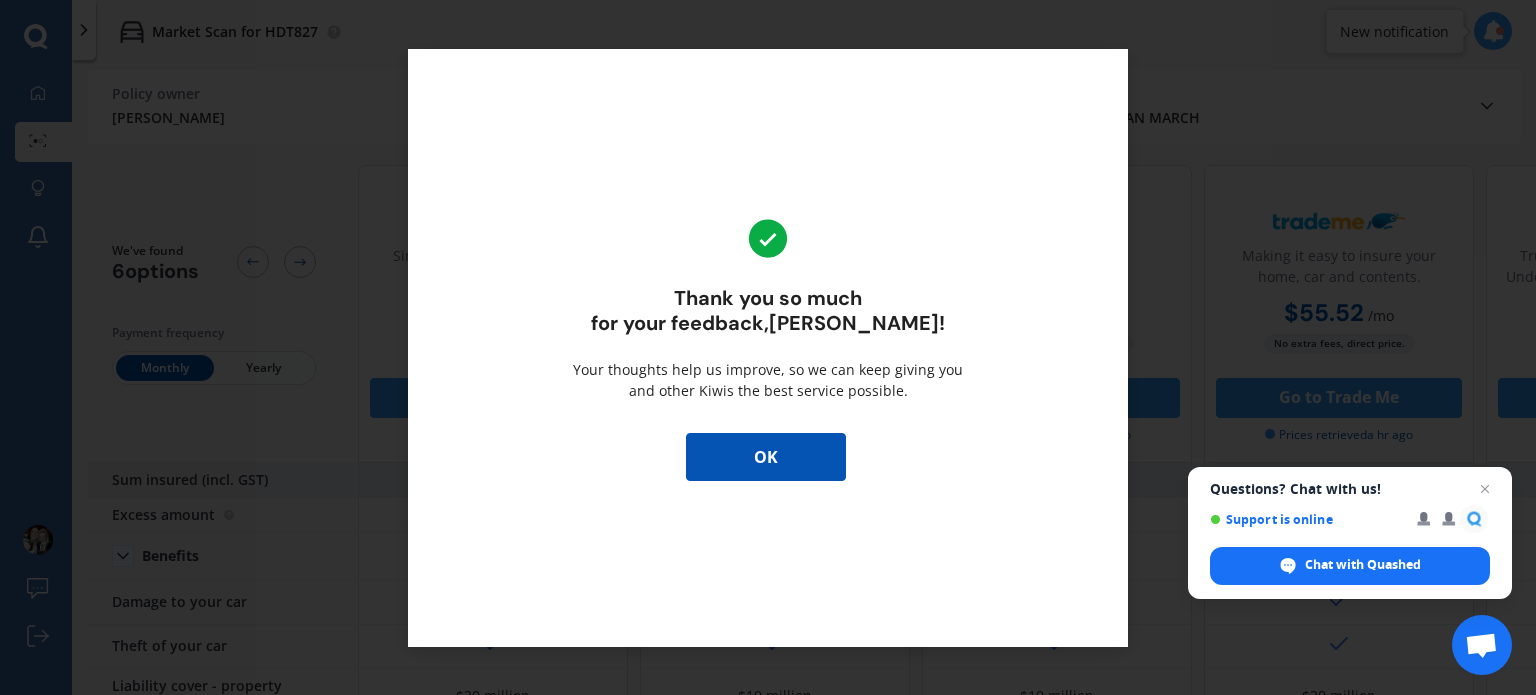 click on "OK" at bounding box center (766, 457) 